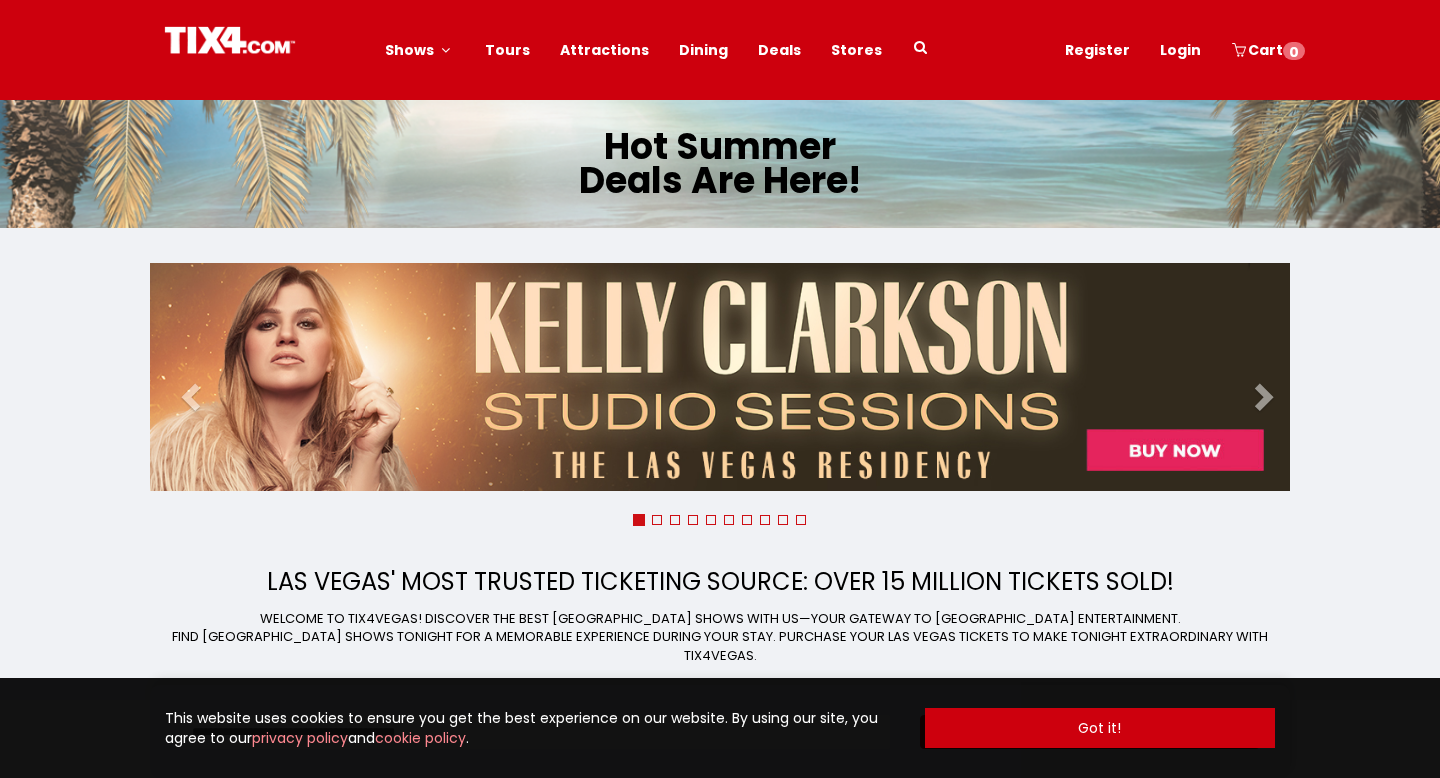 scroll, scrollTop: 0, scrollLeft: 0, axis: both 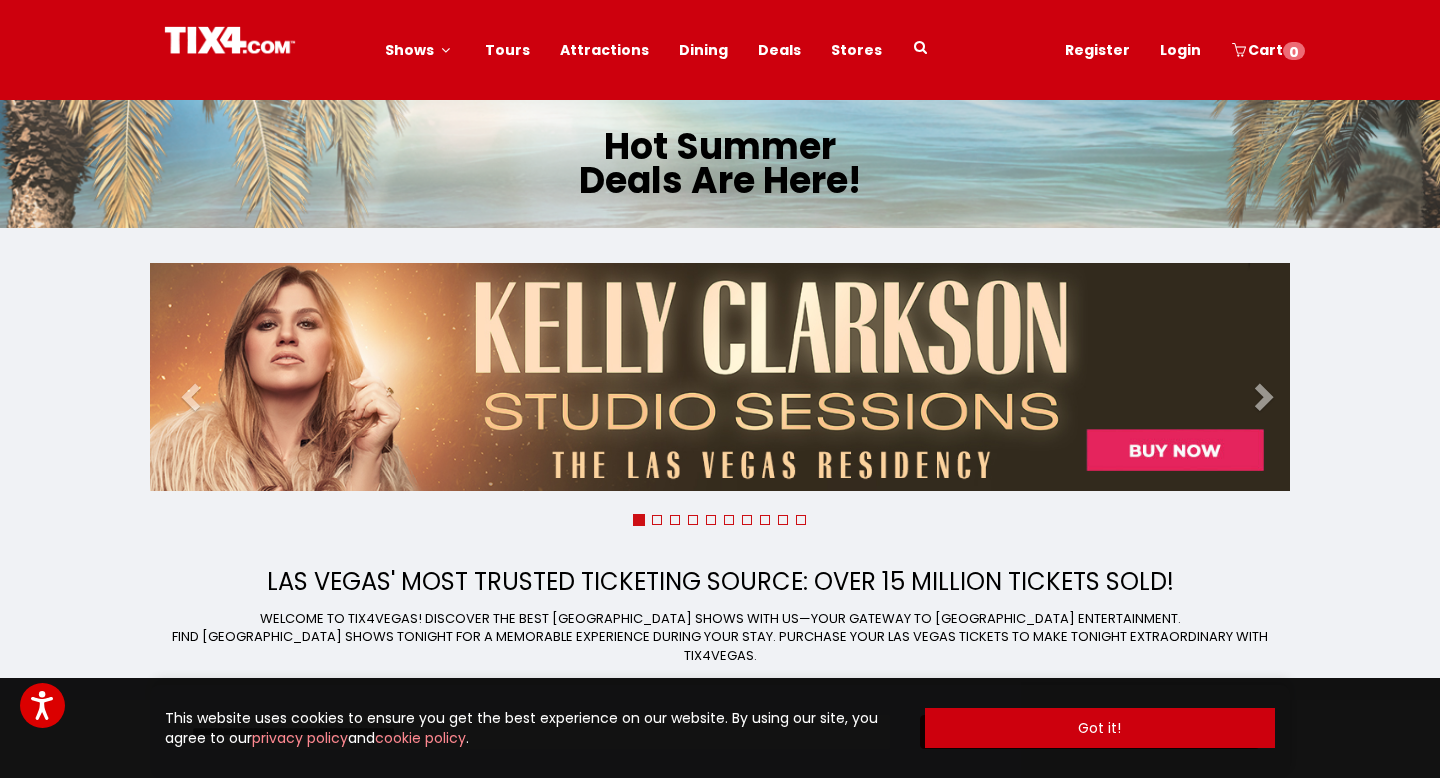 click at bounding box center (720, 377) 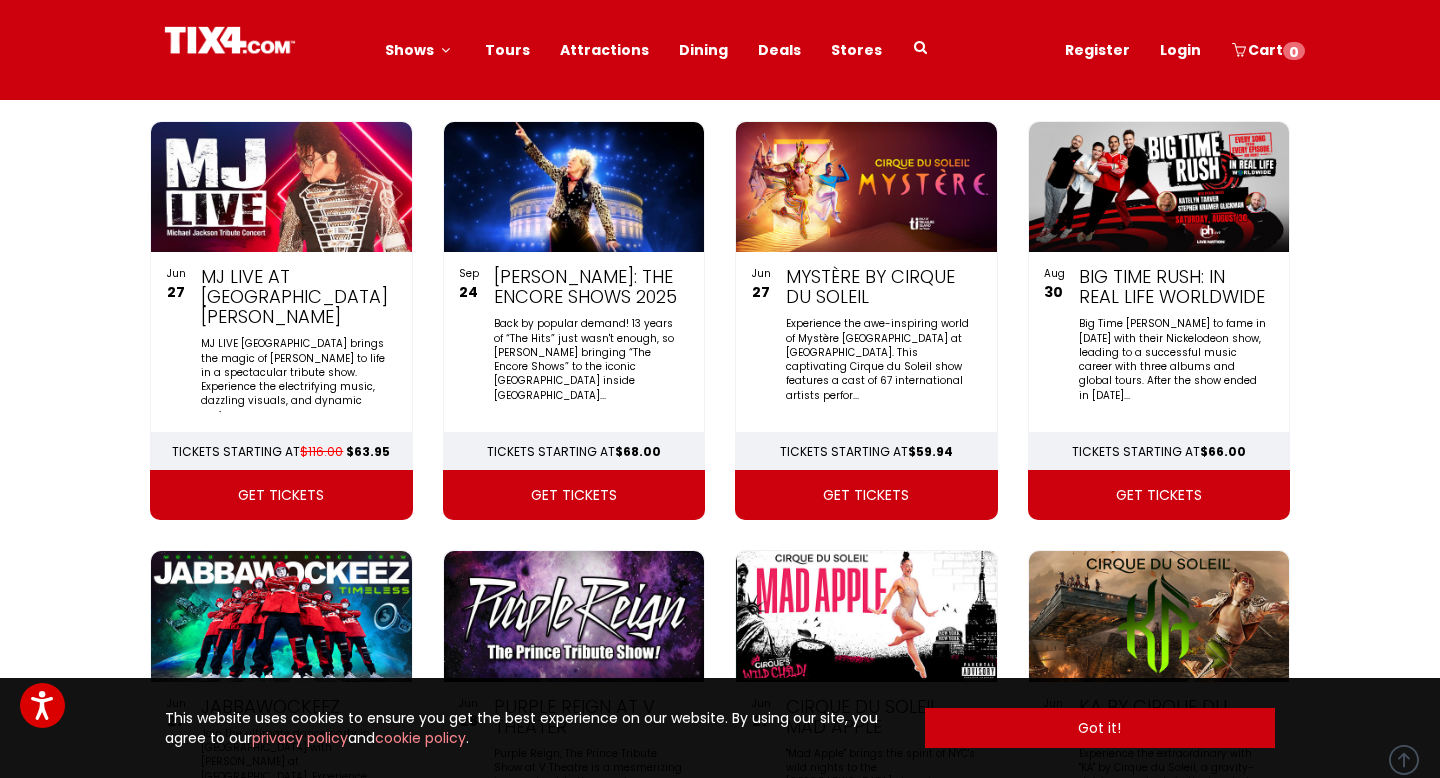 scroll, scrollTop: 823, scrollLeft: 0, axis: vertical 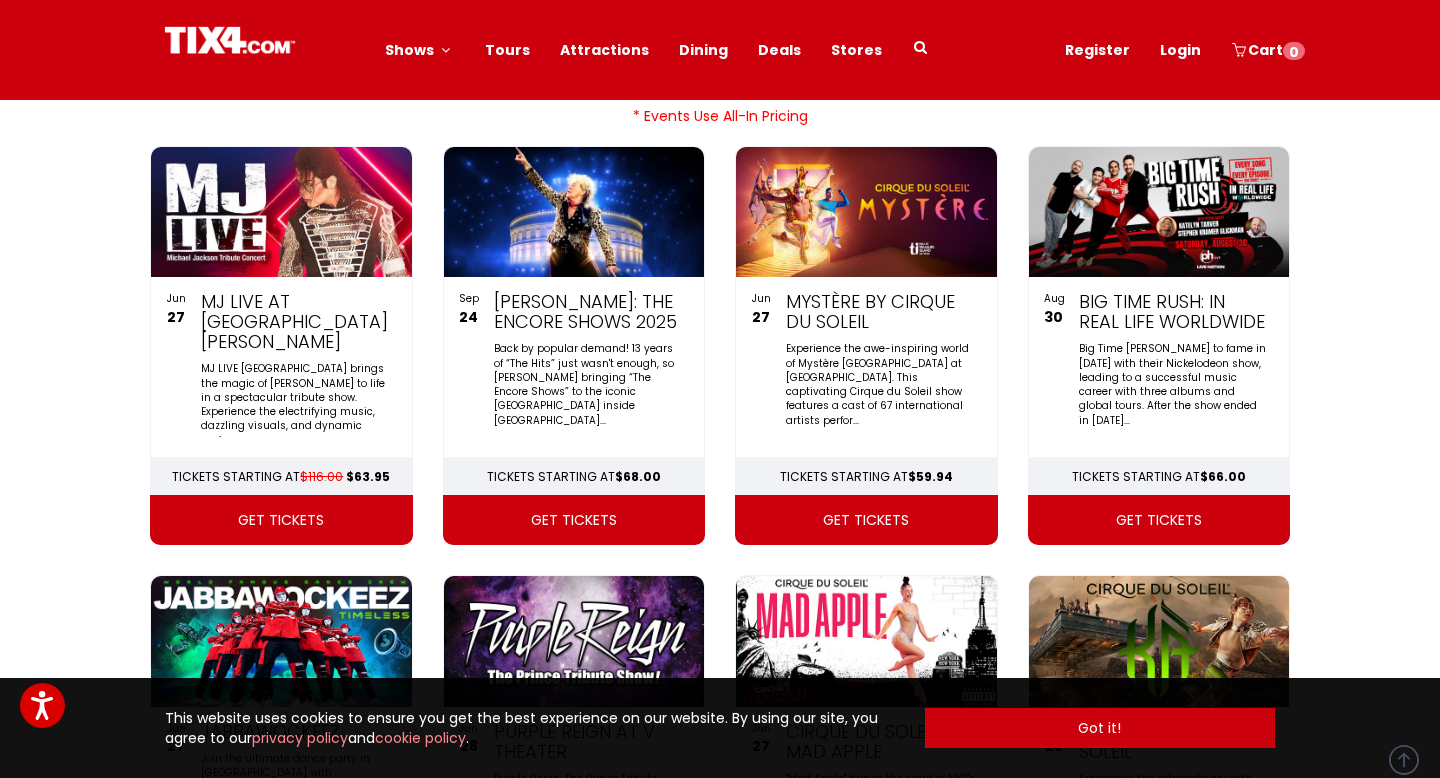 click at bounding box center (866, 212) 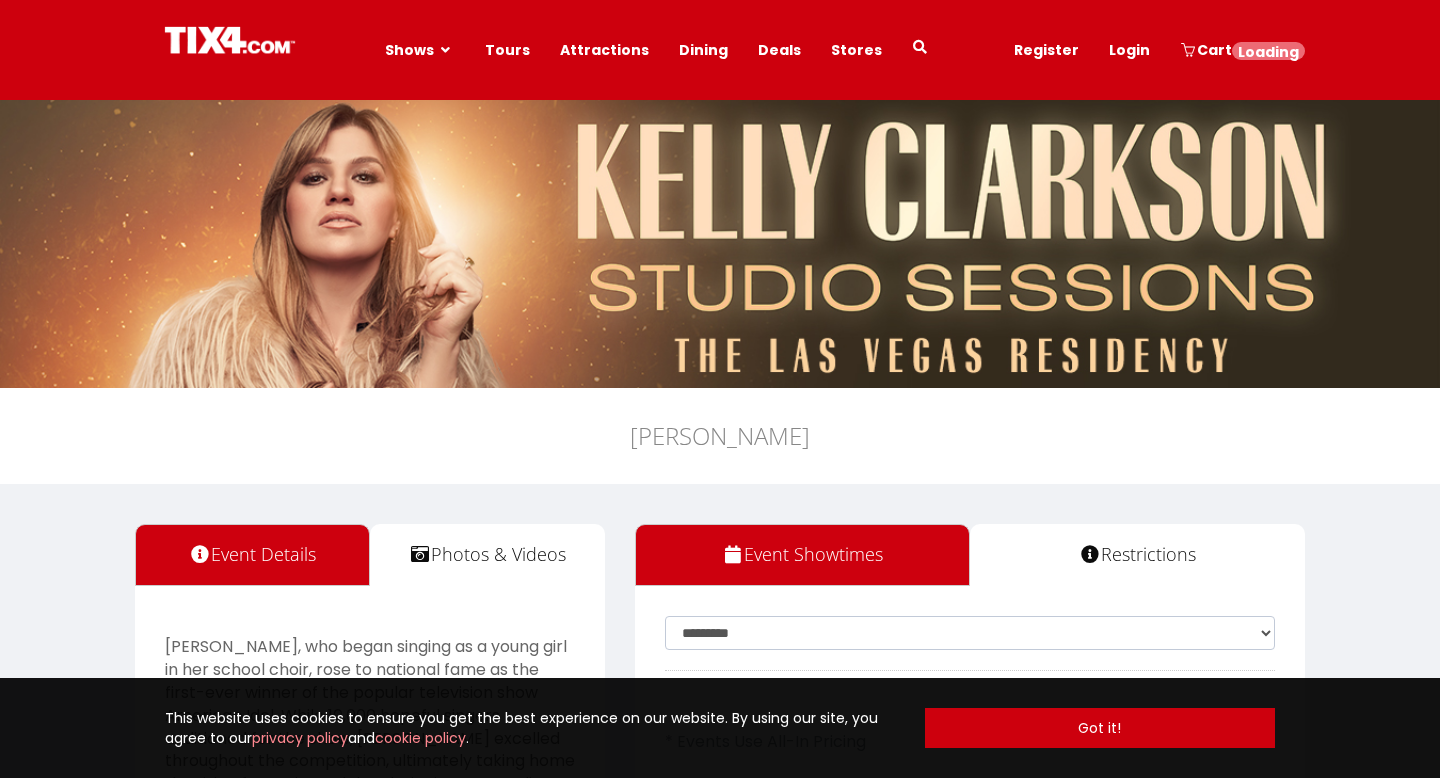 scroll, scrollTop: 0, scrollLeft: 0, axis: both 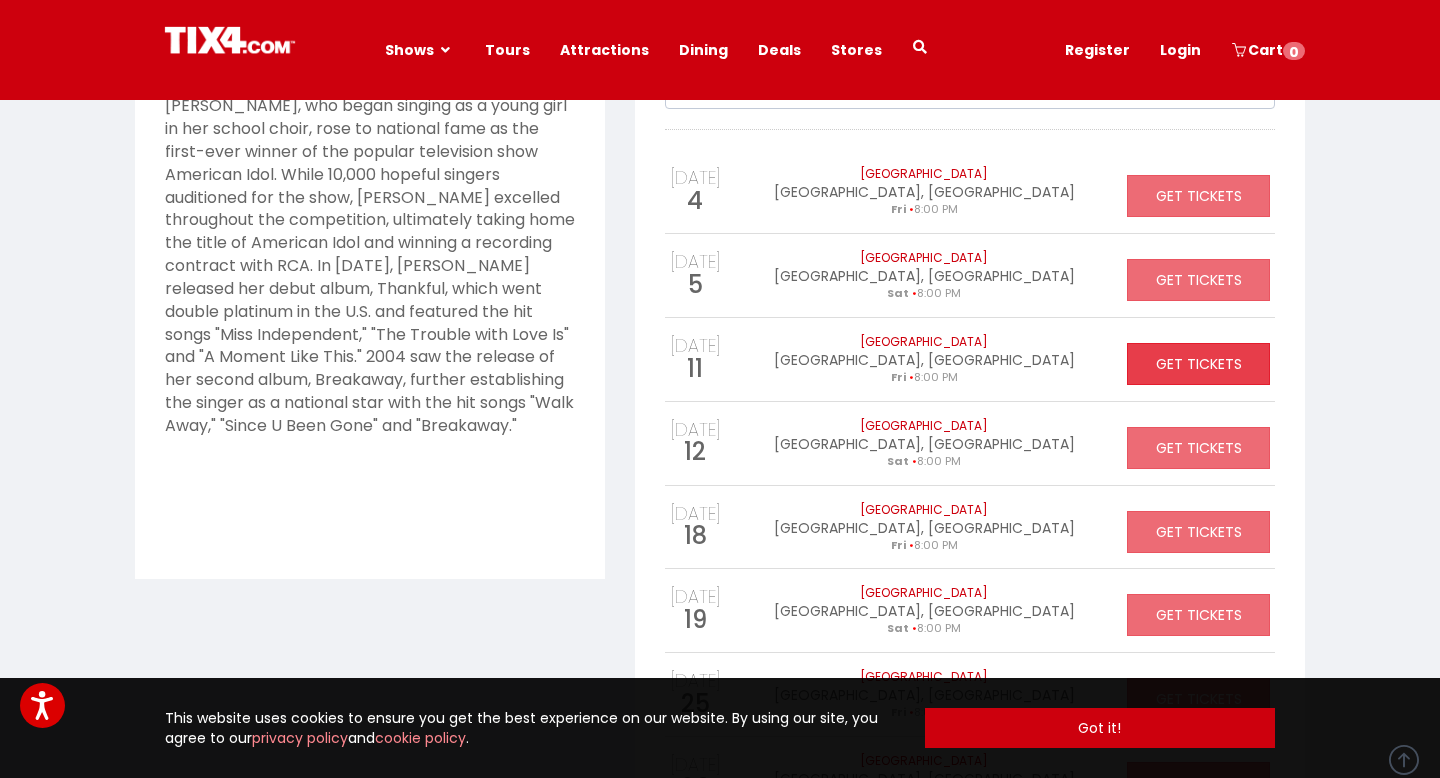 click on "GET TICKETS" at bounding box center [1198, 364] 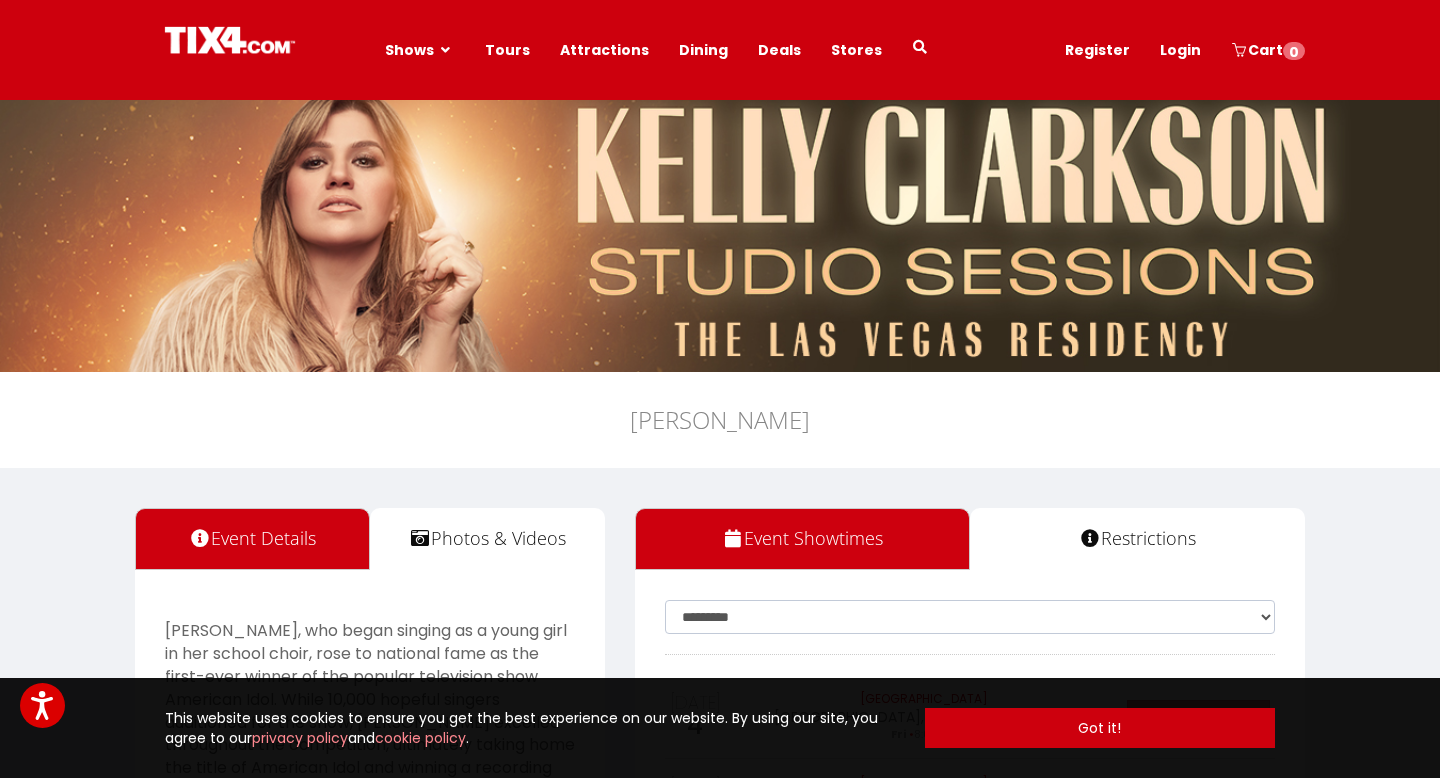 scroll, scrollTop: 10, scrollLeft: 0, axis: vertical 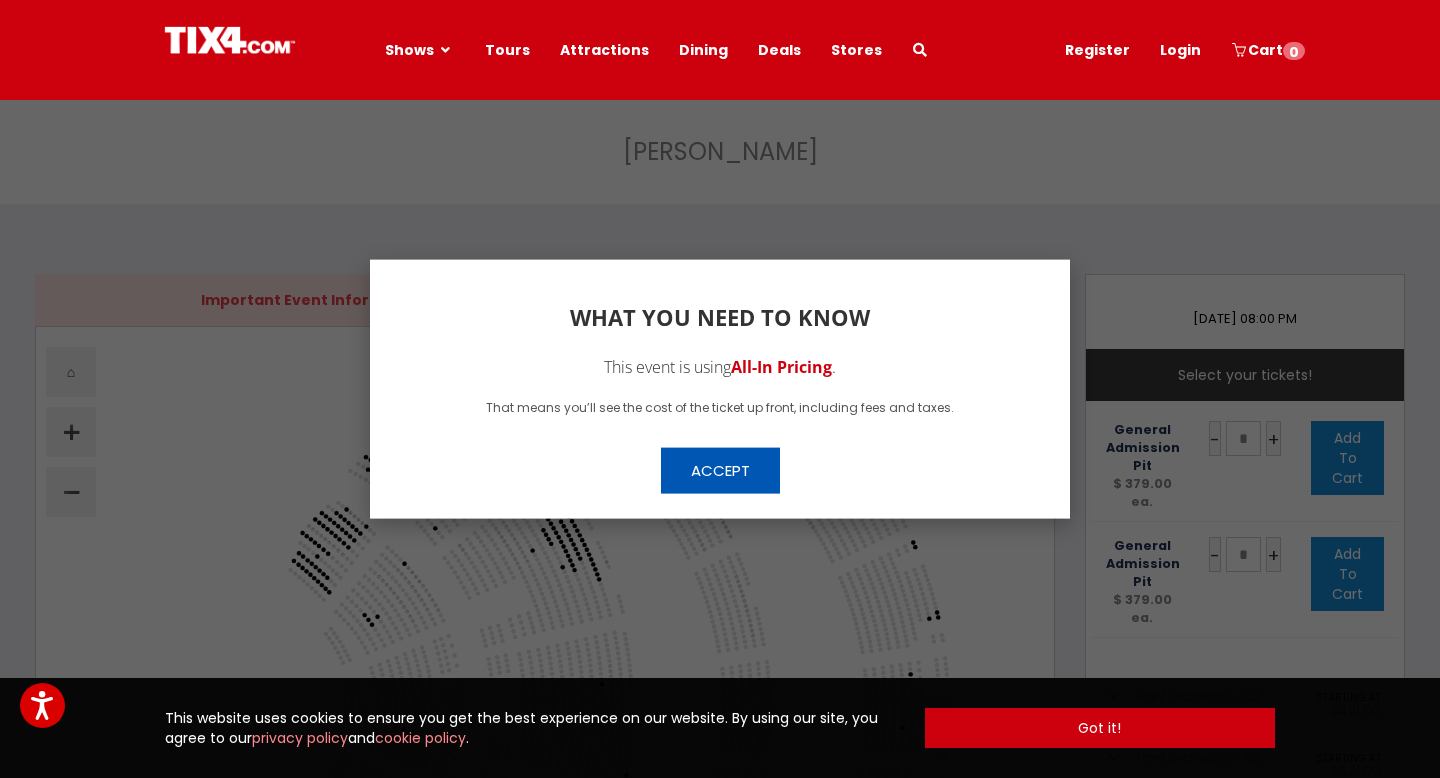 click on "Accept" at bounding box center [720, 470] 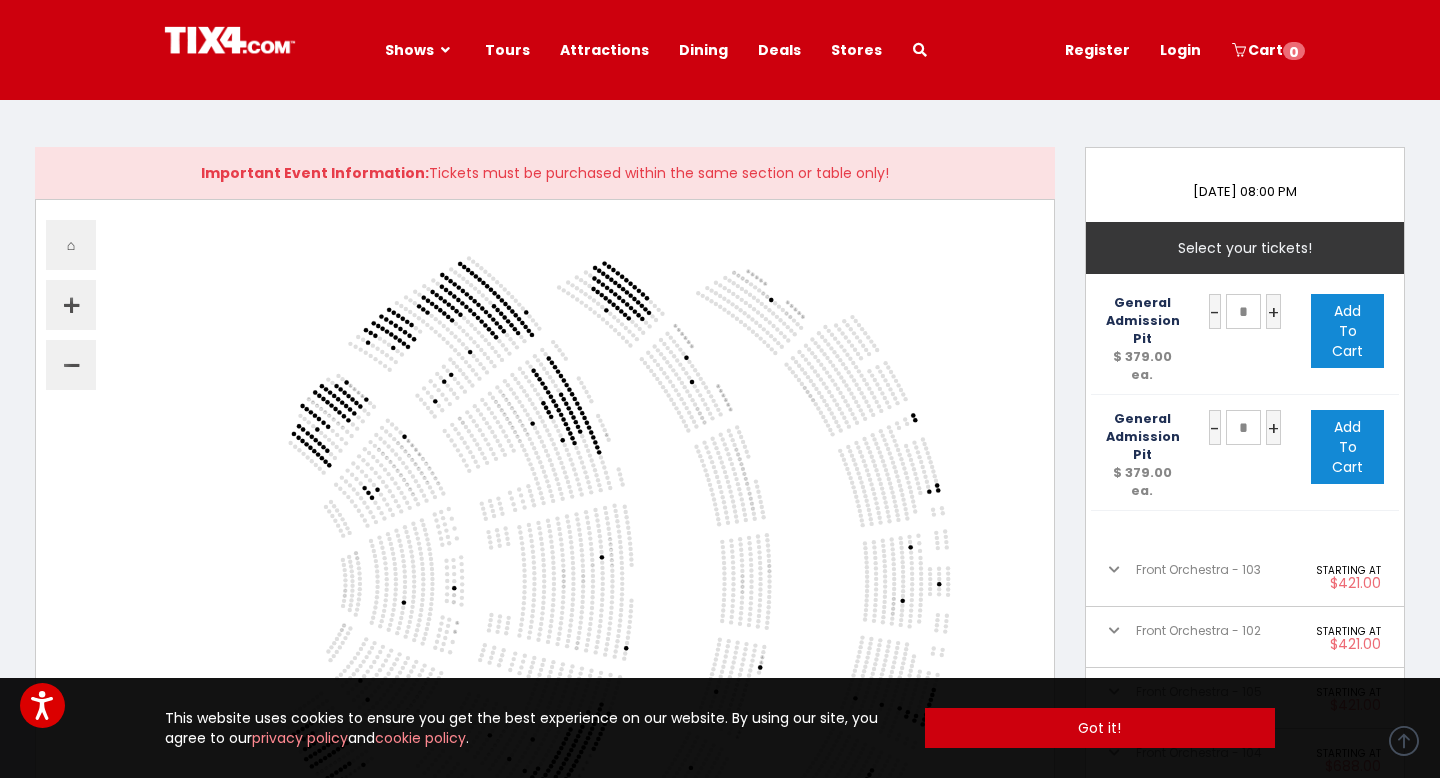 scroll, scrollTop: 221, scrollLeft: 0, axis: vertical 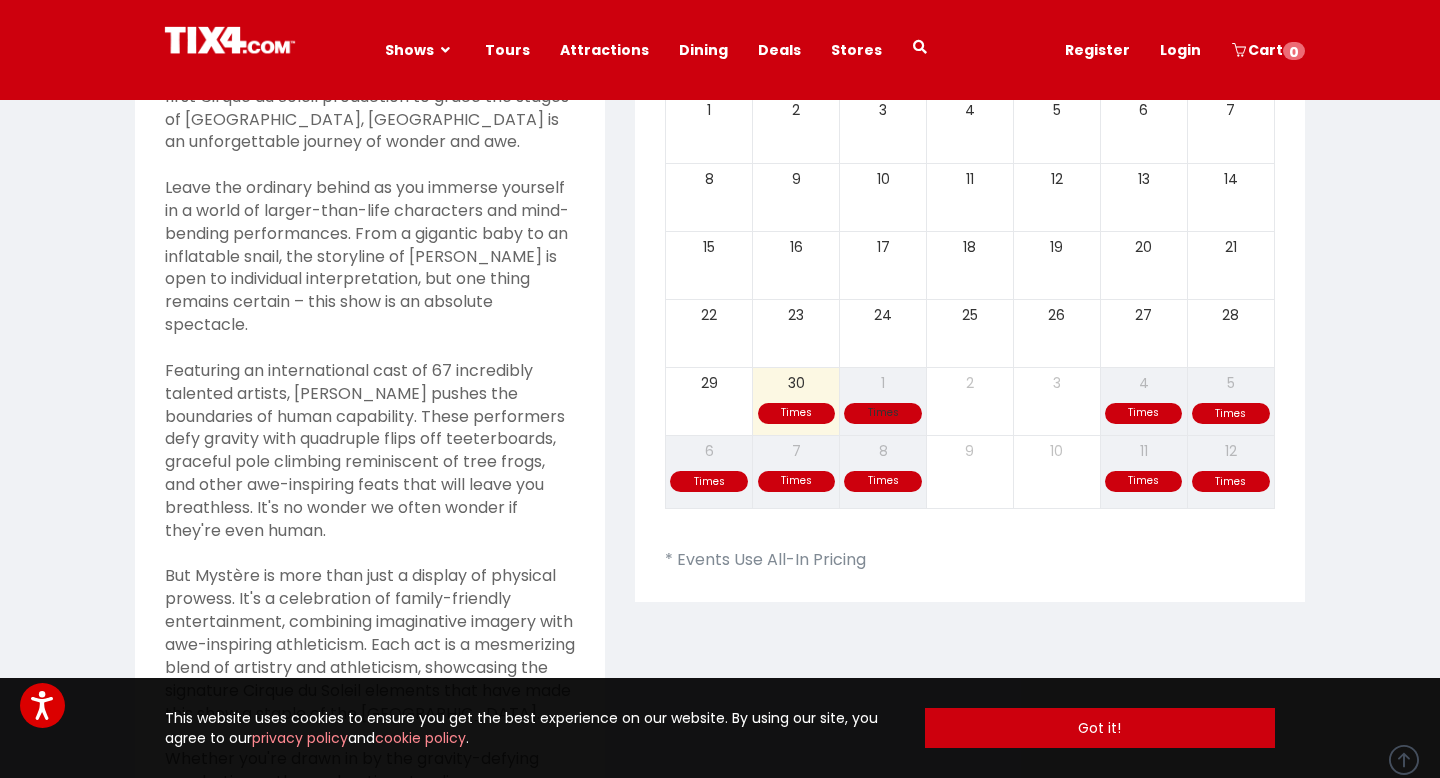 click on "Times Times Times Times 29 30 1 2 3 4 5" at bounding box center [970, 401] 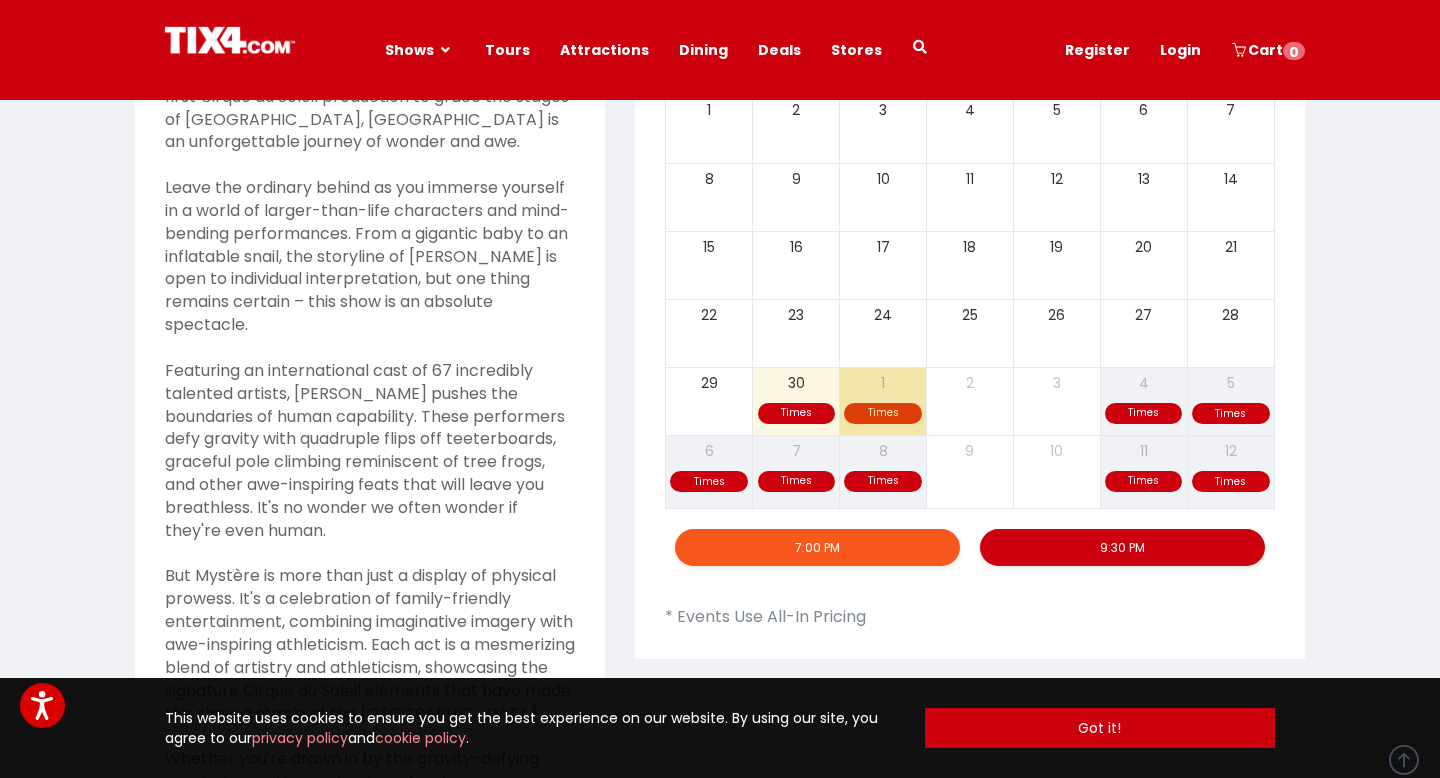 click on "7:00 PM" at bounding box center [817, 547] 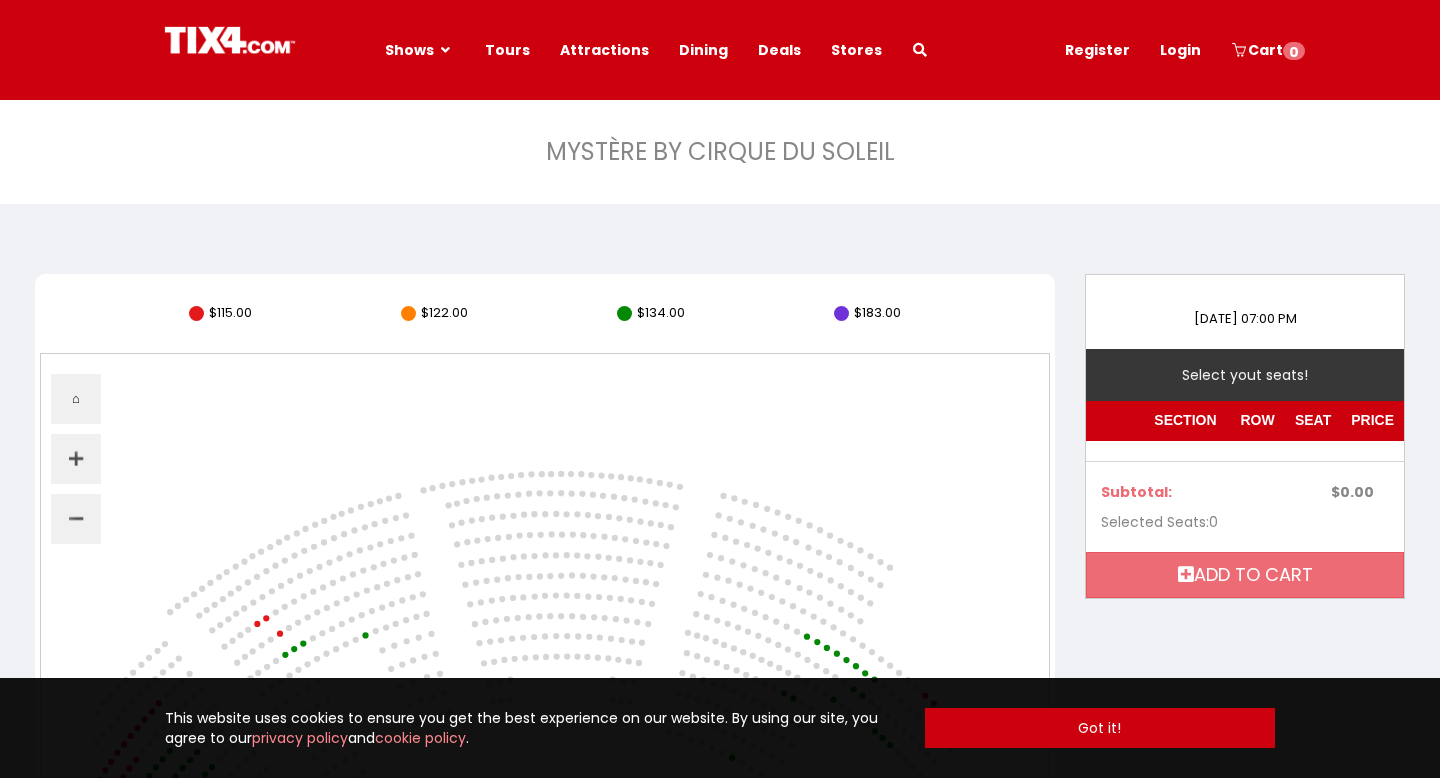 scroll, scrollTop: 0, scrollLeft: 0, axis: both 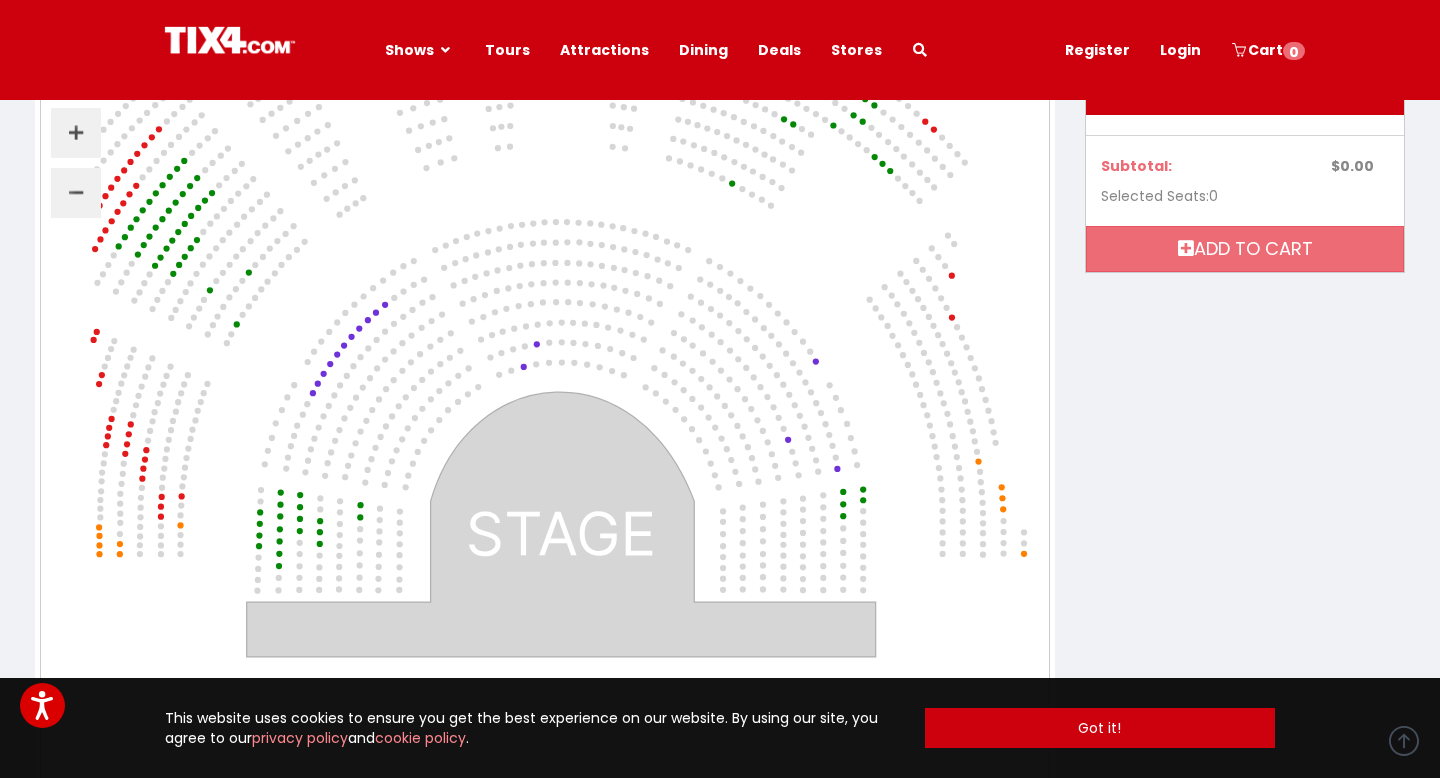 drag, startPoint x: 847, startPoint y: 515, endPoint x: 848, endPoint y: 313, distance: 202.00247 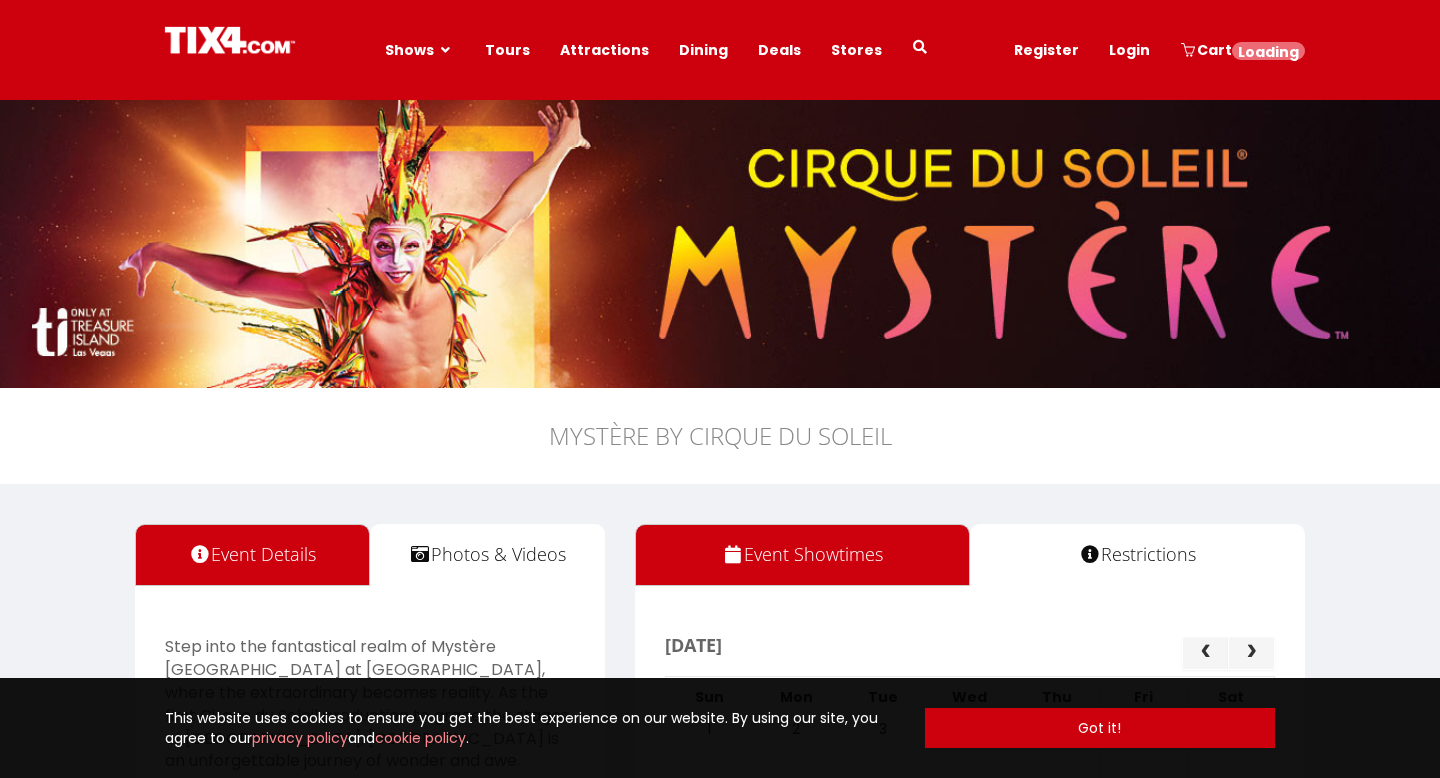 scroll, scrollTop: 973, scrollLeft: 0, axis: vertical 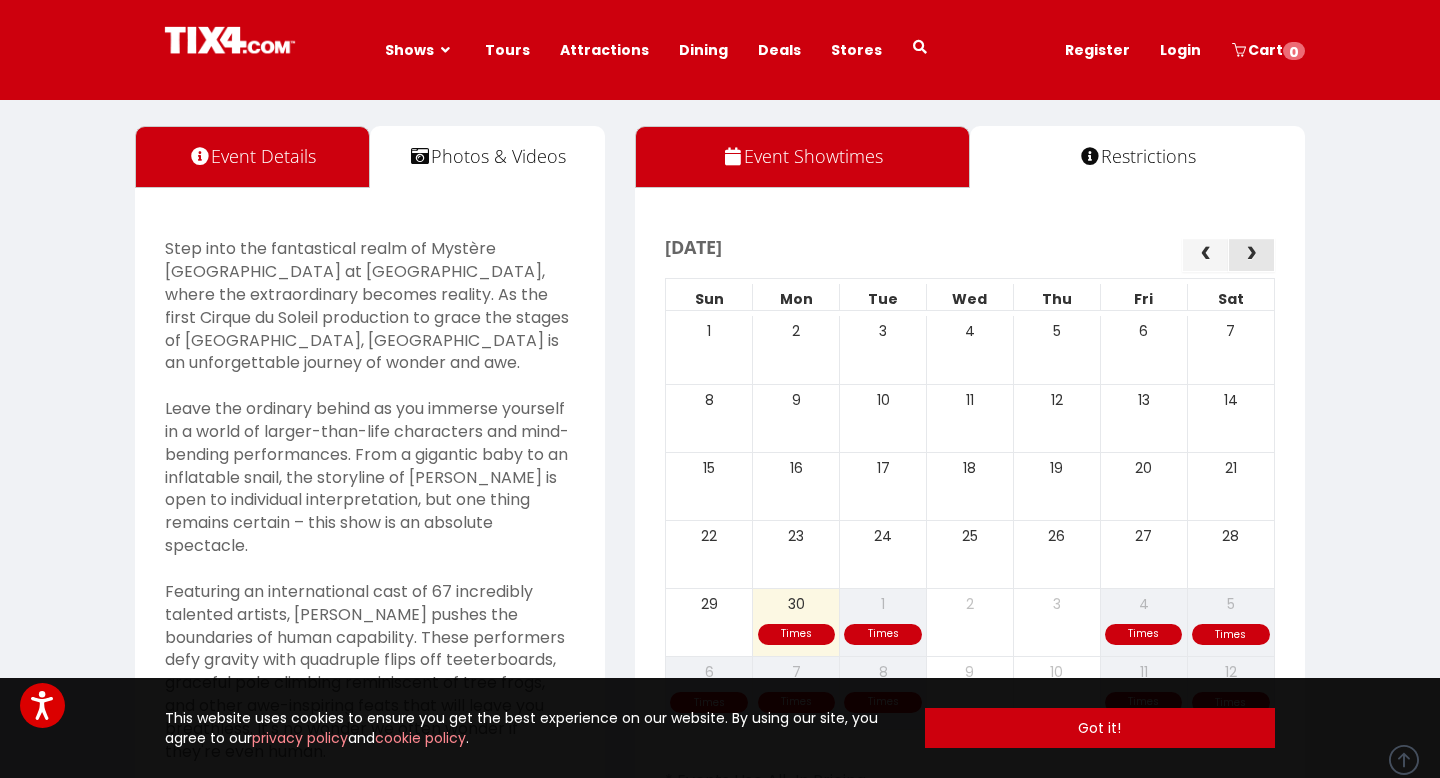 click at bounding box center (1251, 254) 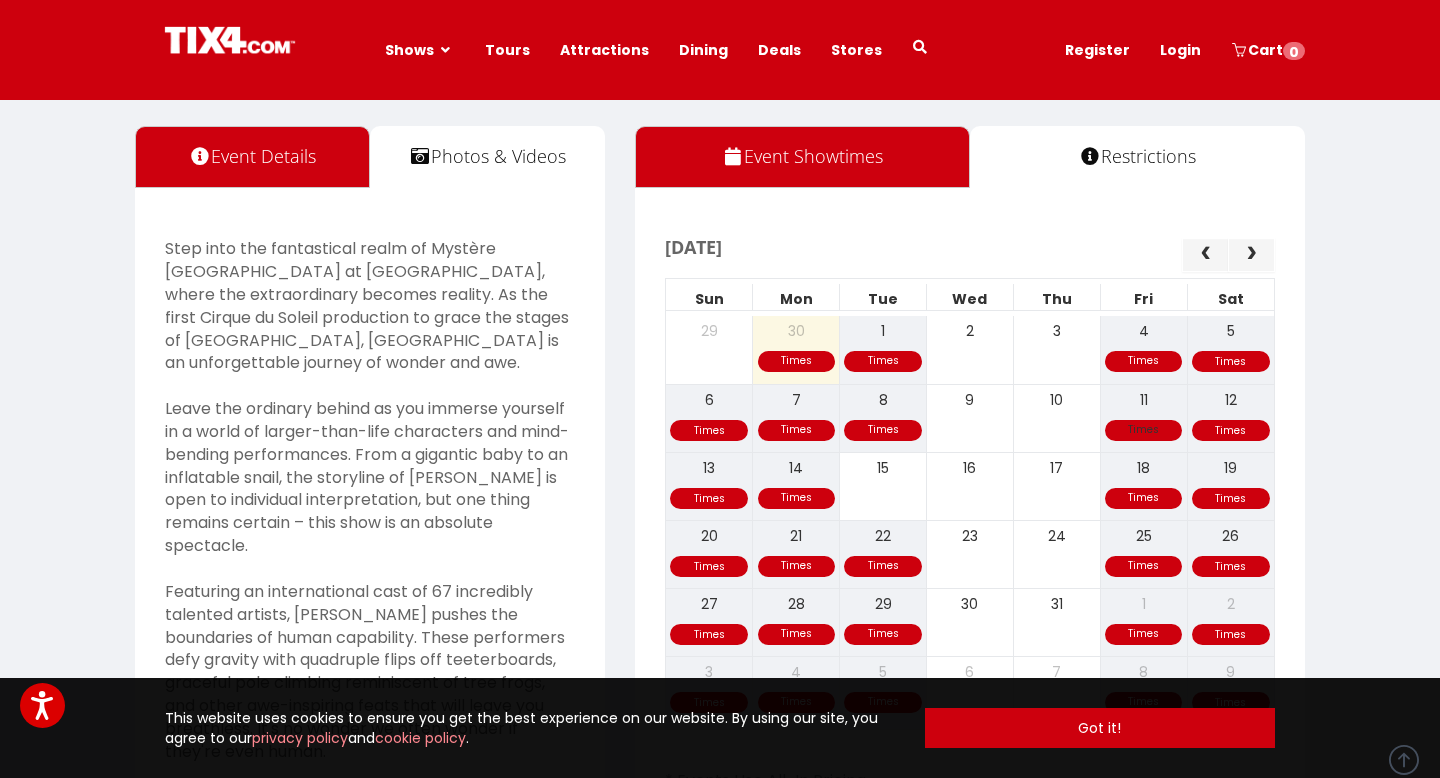 click on "Times Times Times Times Times 6 7 8 9 10 11 12" at bounding box center (970, 418) 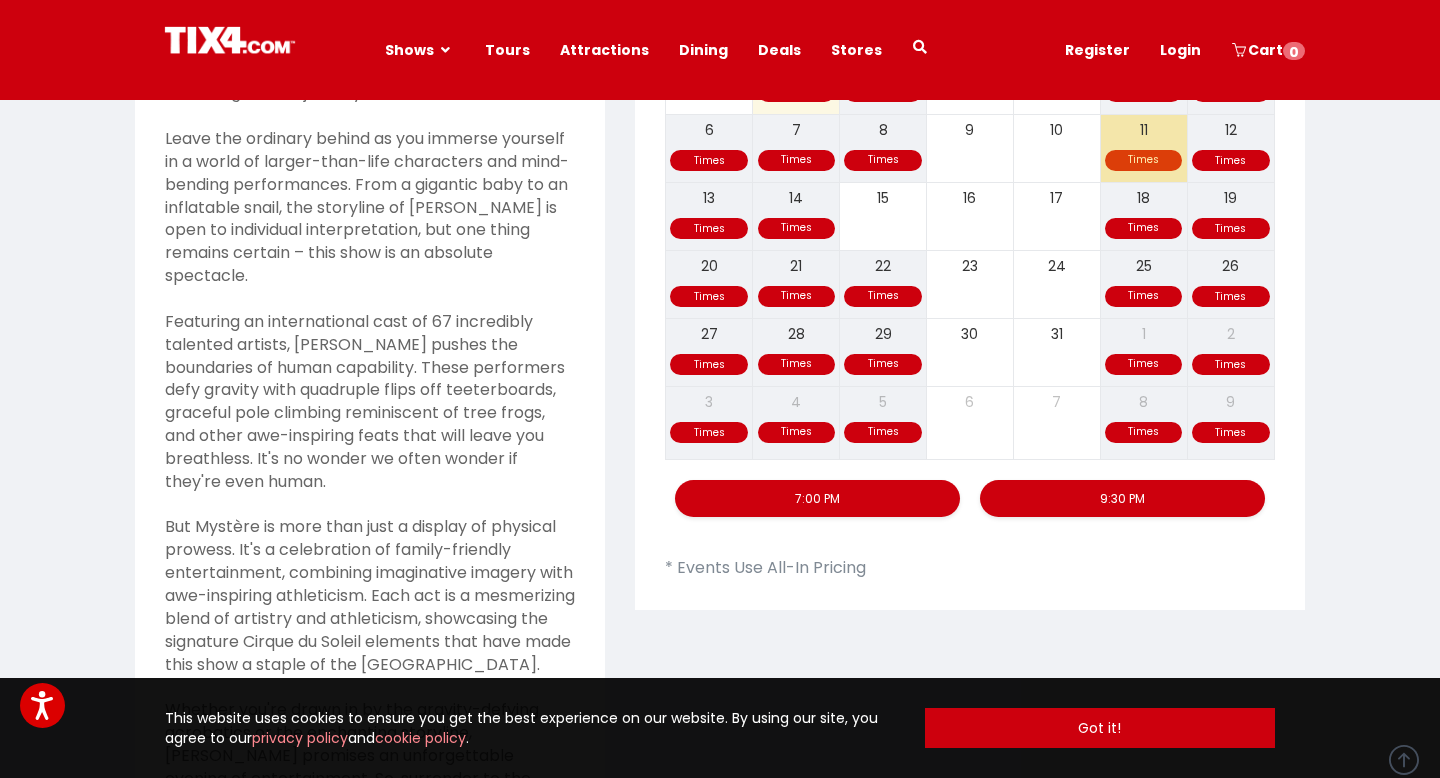 scroll, scrollTop: 821, scrollLeft: 0, axis: vertical 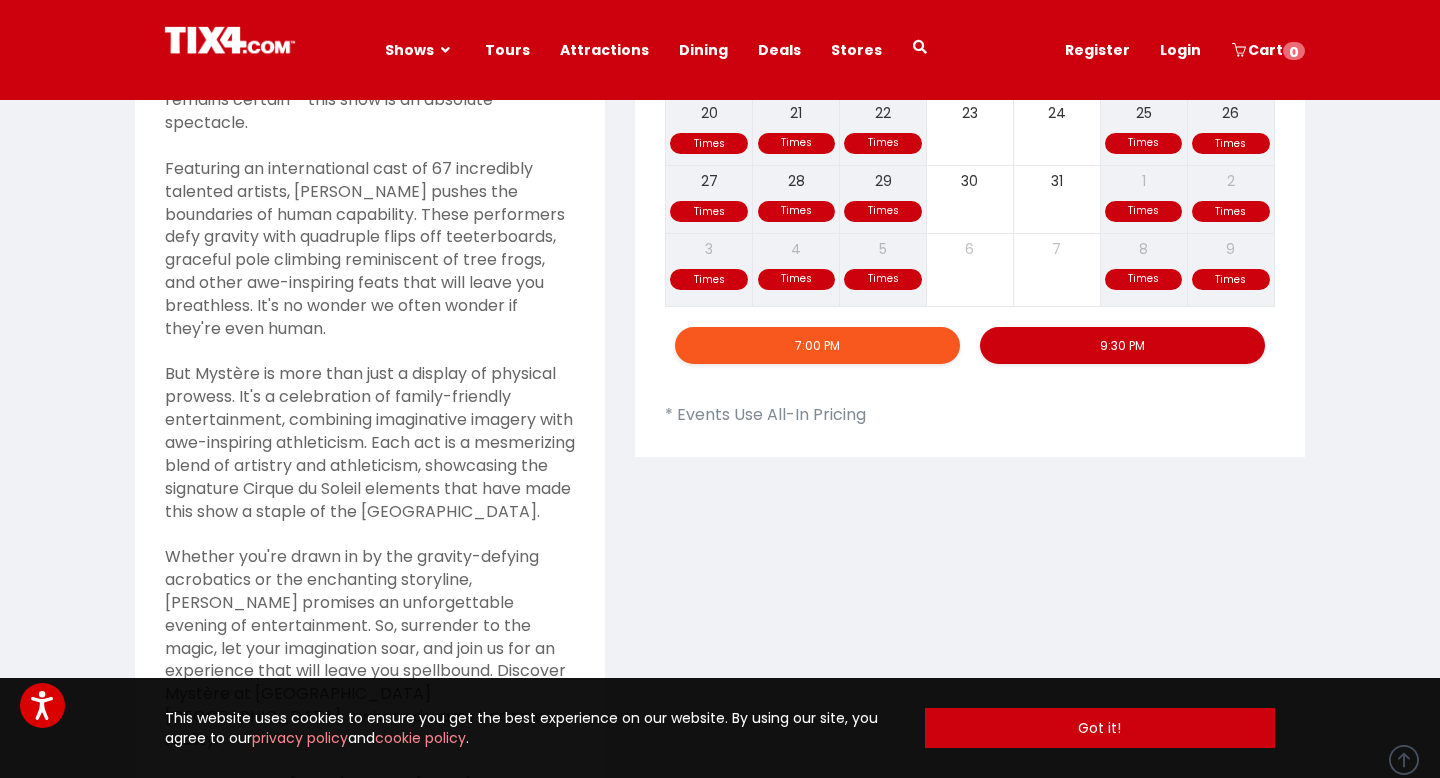 click on "7:00 PM" at bounding box center [817, 345] 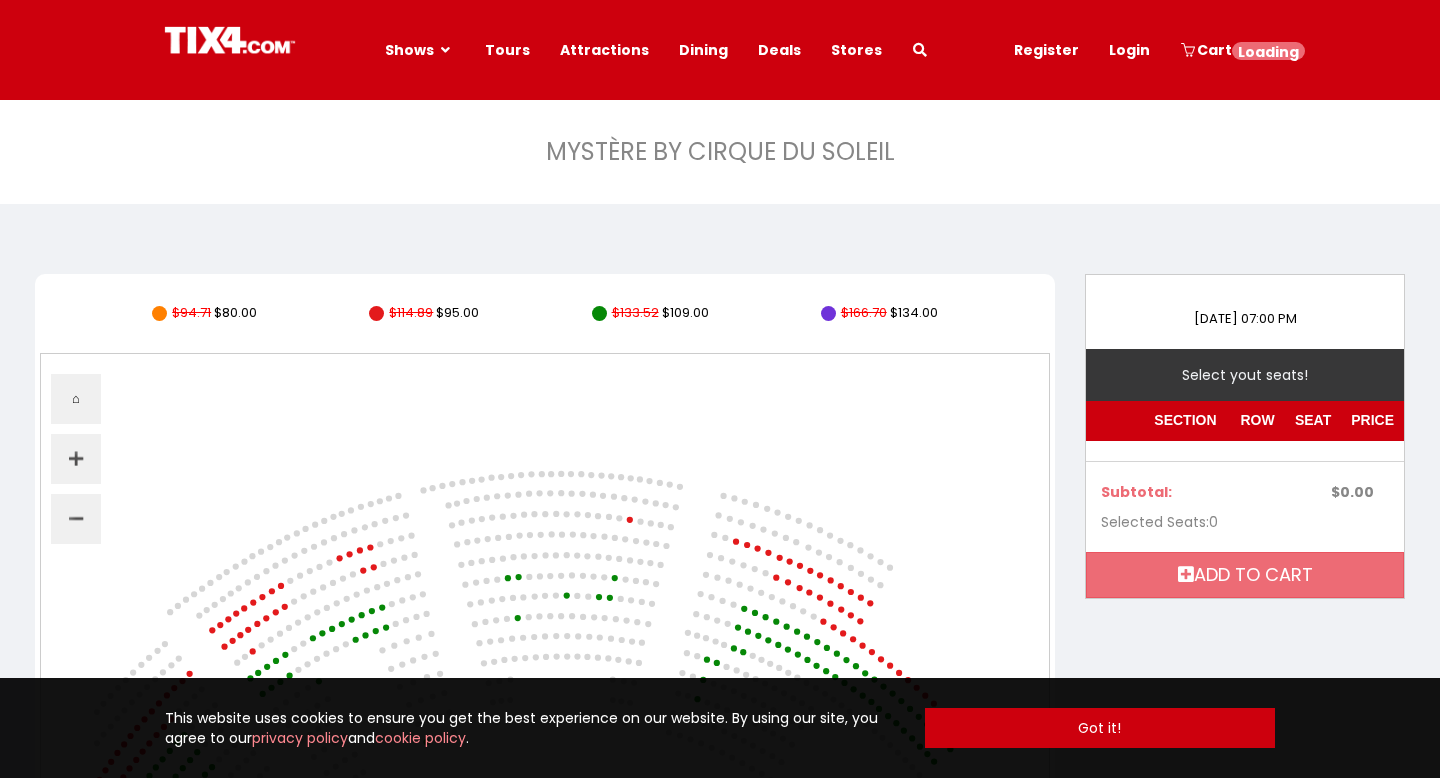 scroll, scrollTop: 0, scrollLeft: 0, axis: both 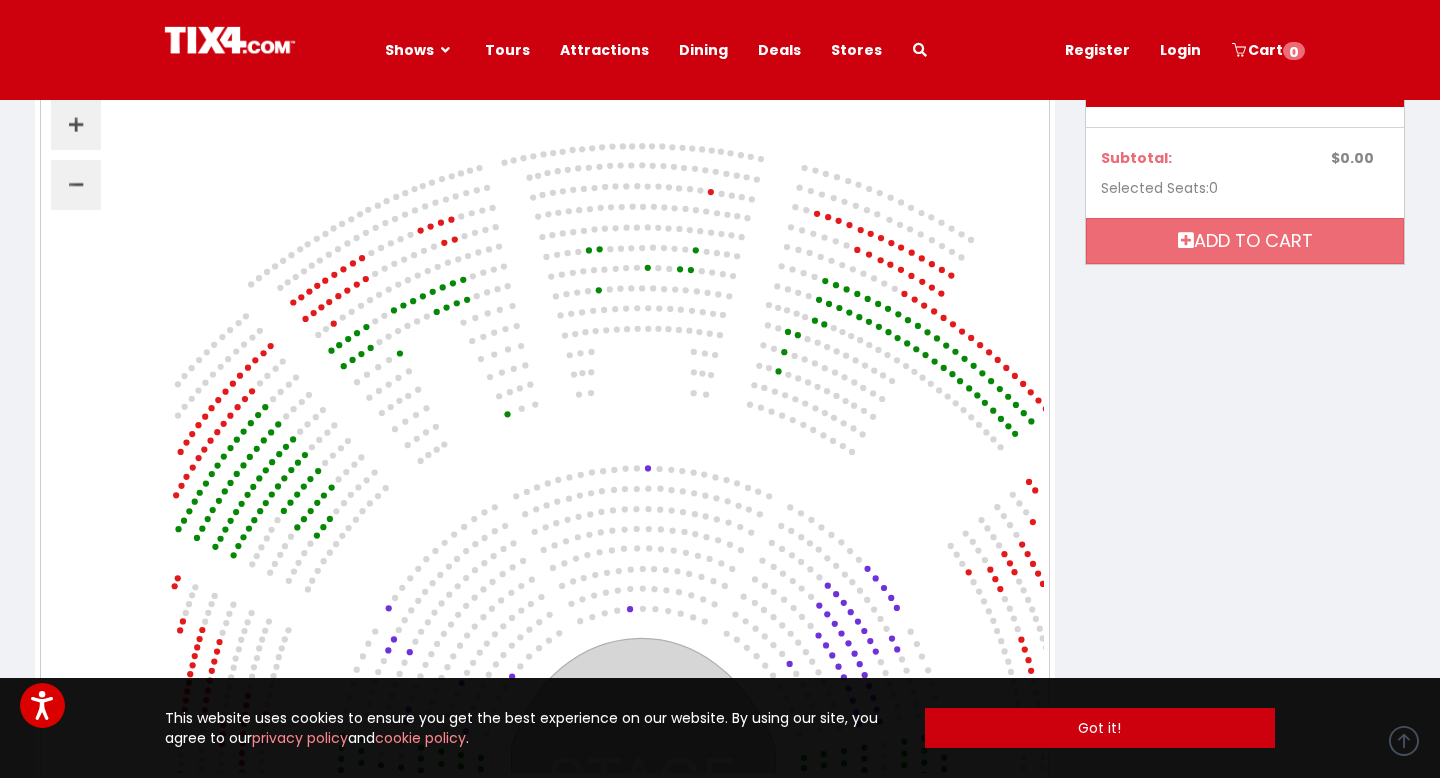 drag, startPoint x: 669, startPoint y: 405, endPoint x: 734, endPoint y: 408, distance: 65.06919 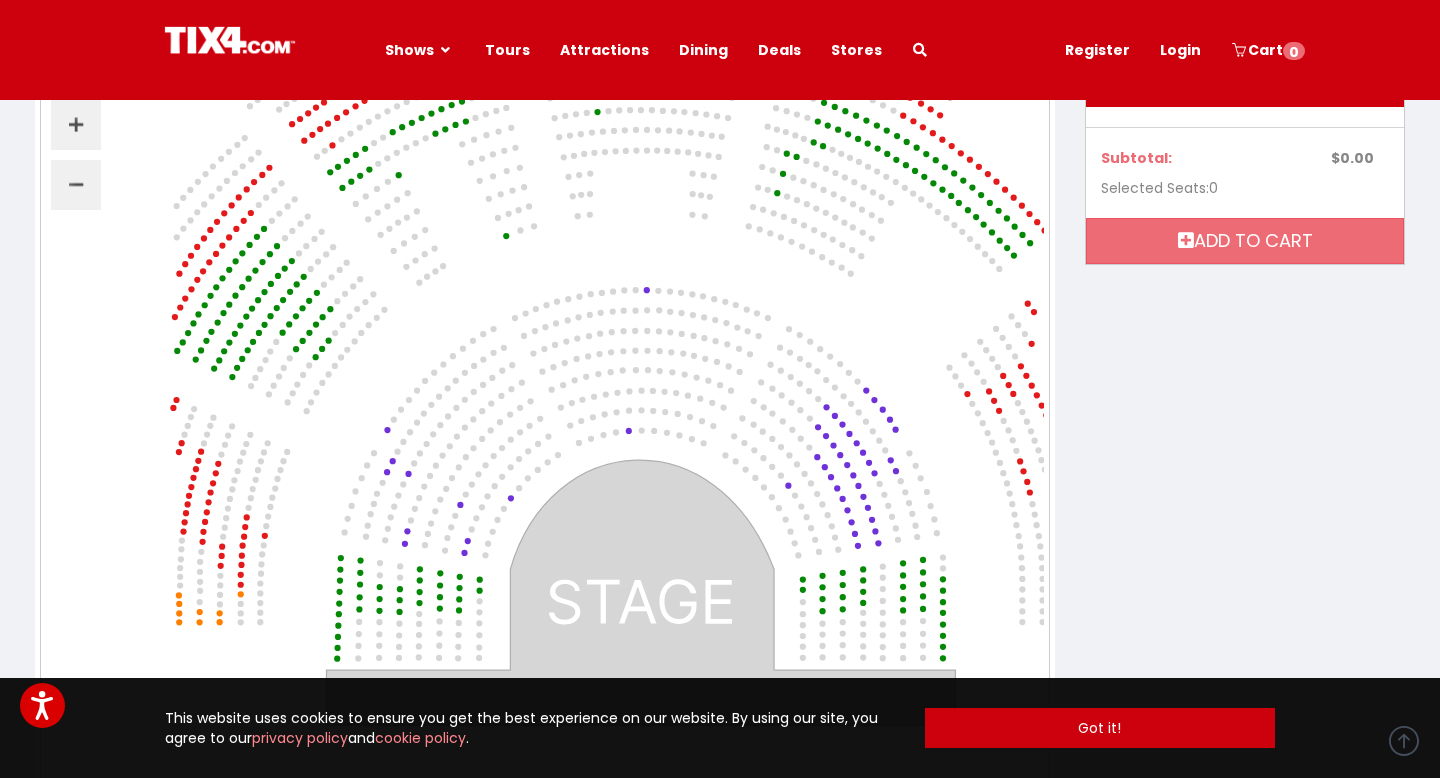drag, startPoint x: 734, startPoint y: 408, endPoint x: 729, endPoint y: 258, distance: 150.08331 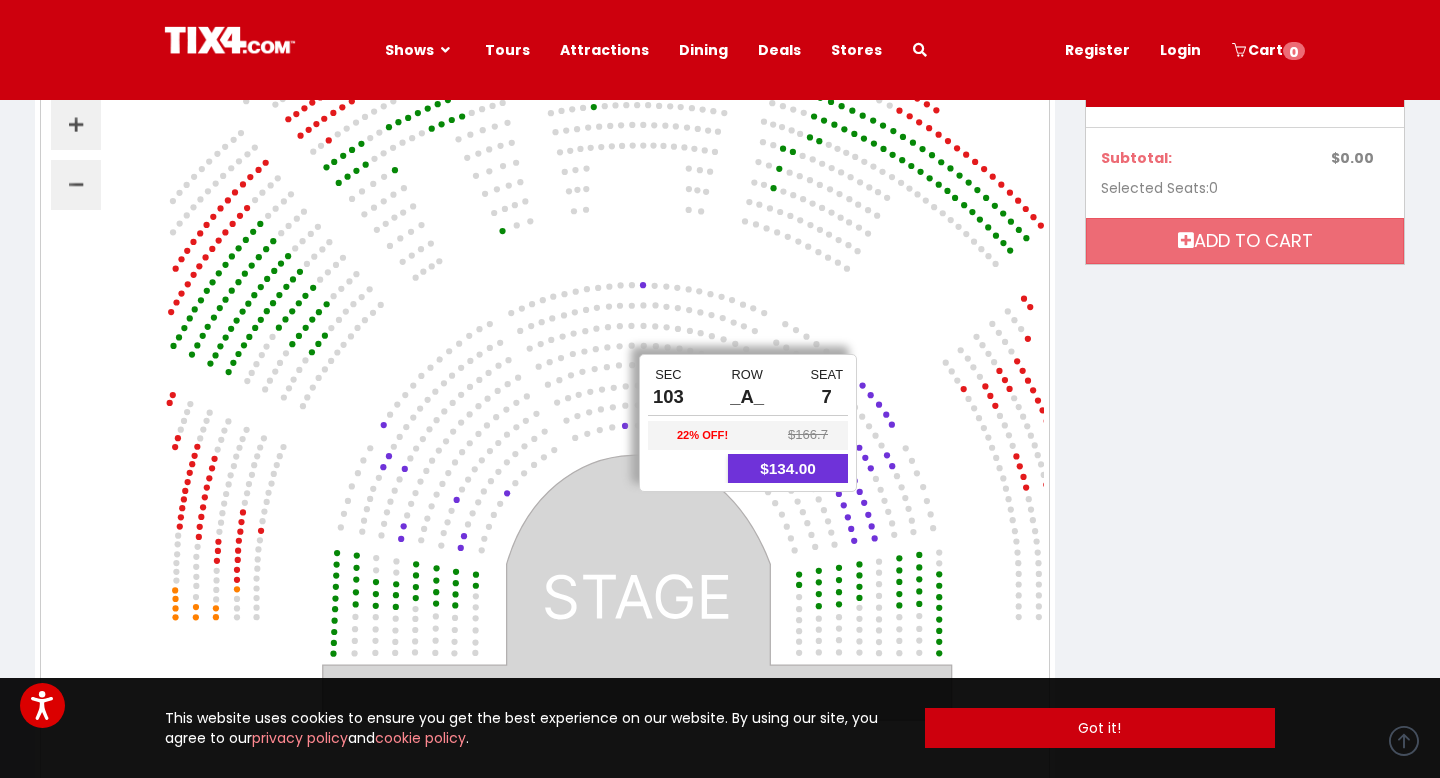 click 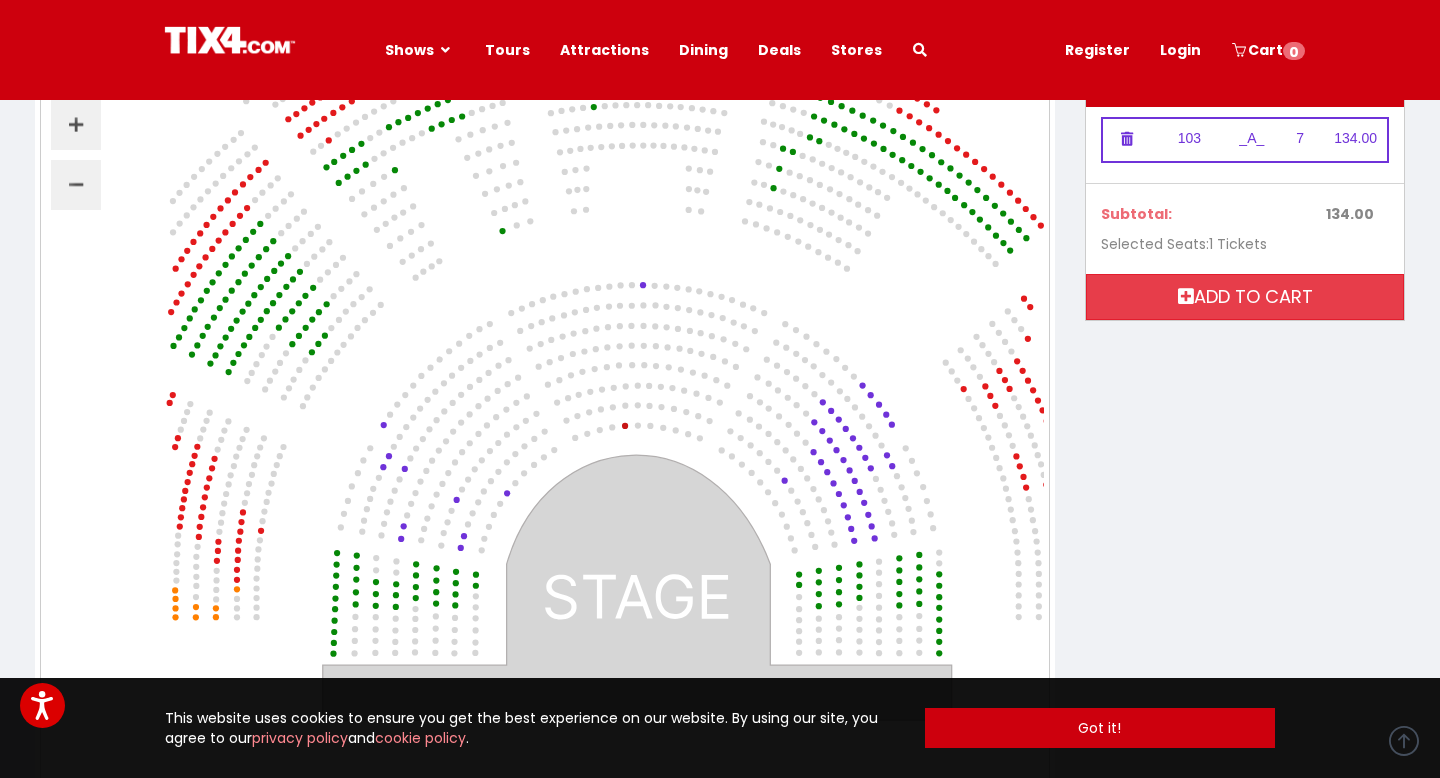 click on "Add to cart" at bounding box center [1245, 297] 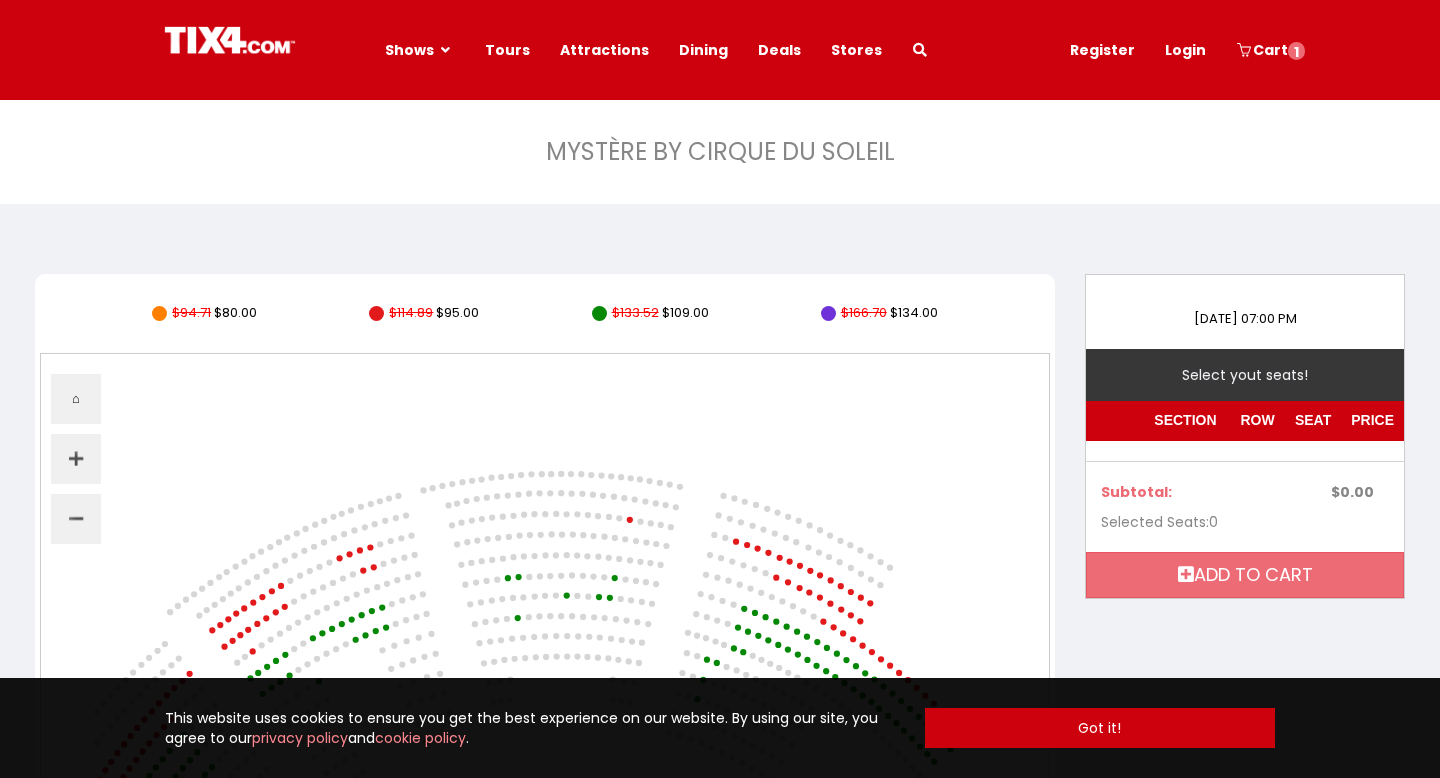 scroll, scrollTop: 334, scrollLeft: 0, axis: vertical 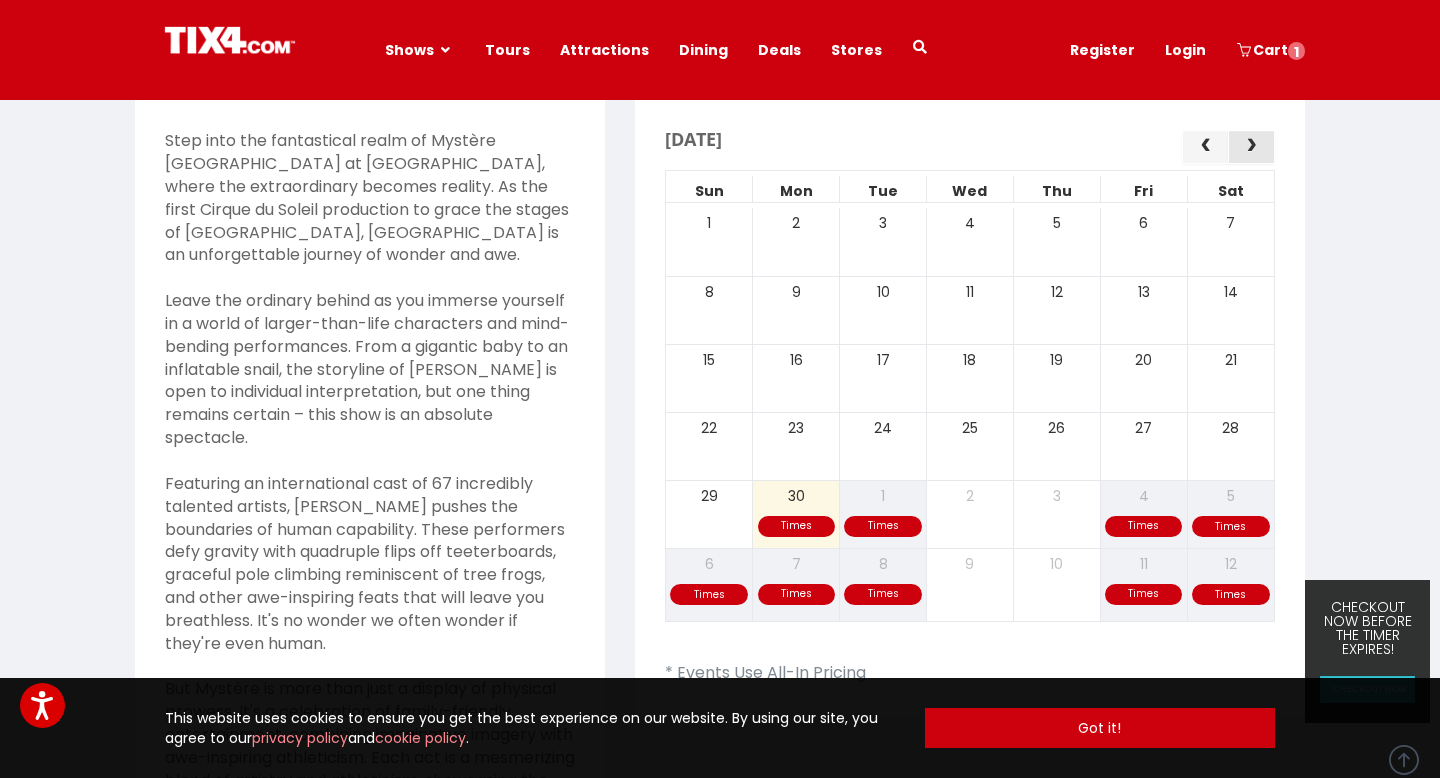 click at bounding box center [1251, 146] 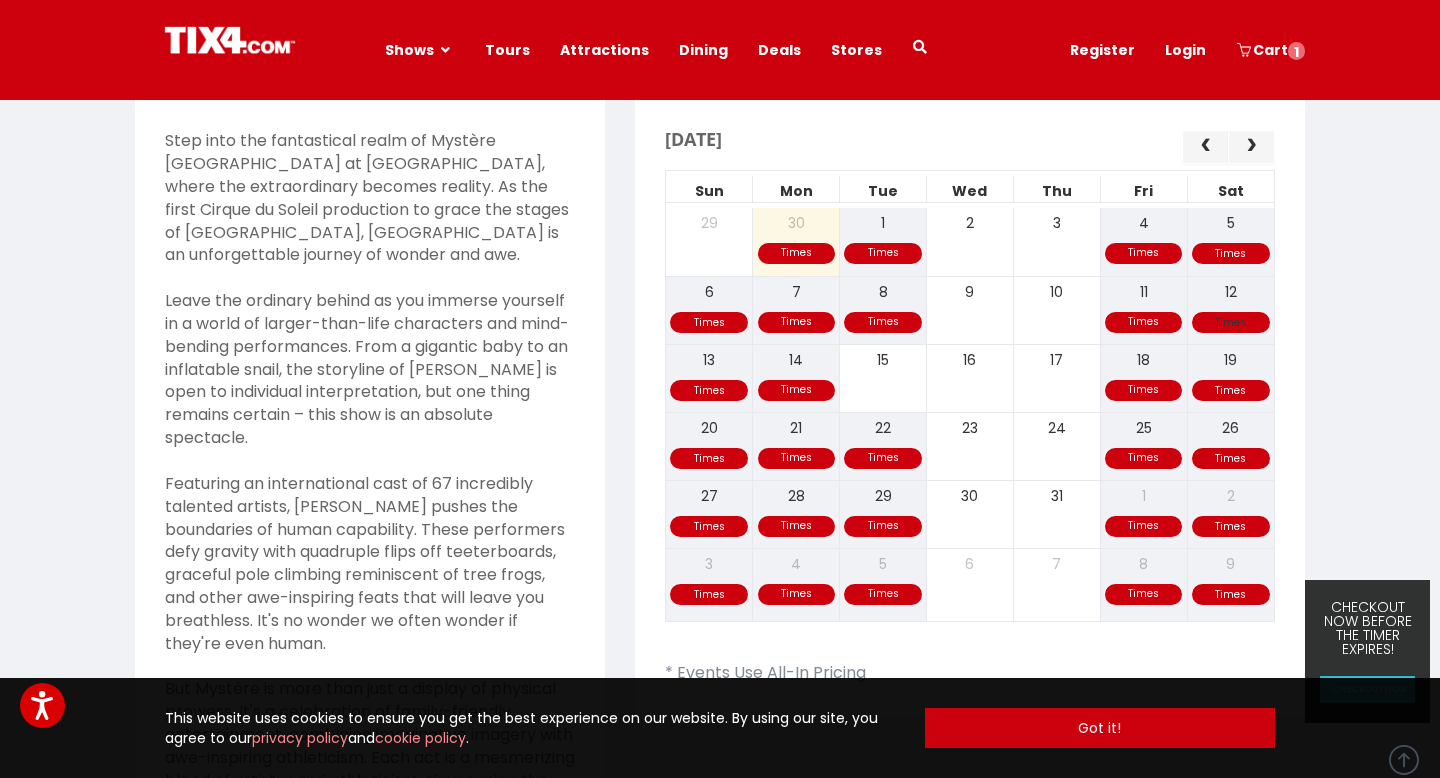 click on "Times Times Times Times Times 6 7 8 9 10 11 12" at bounding box center (970, 310) 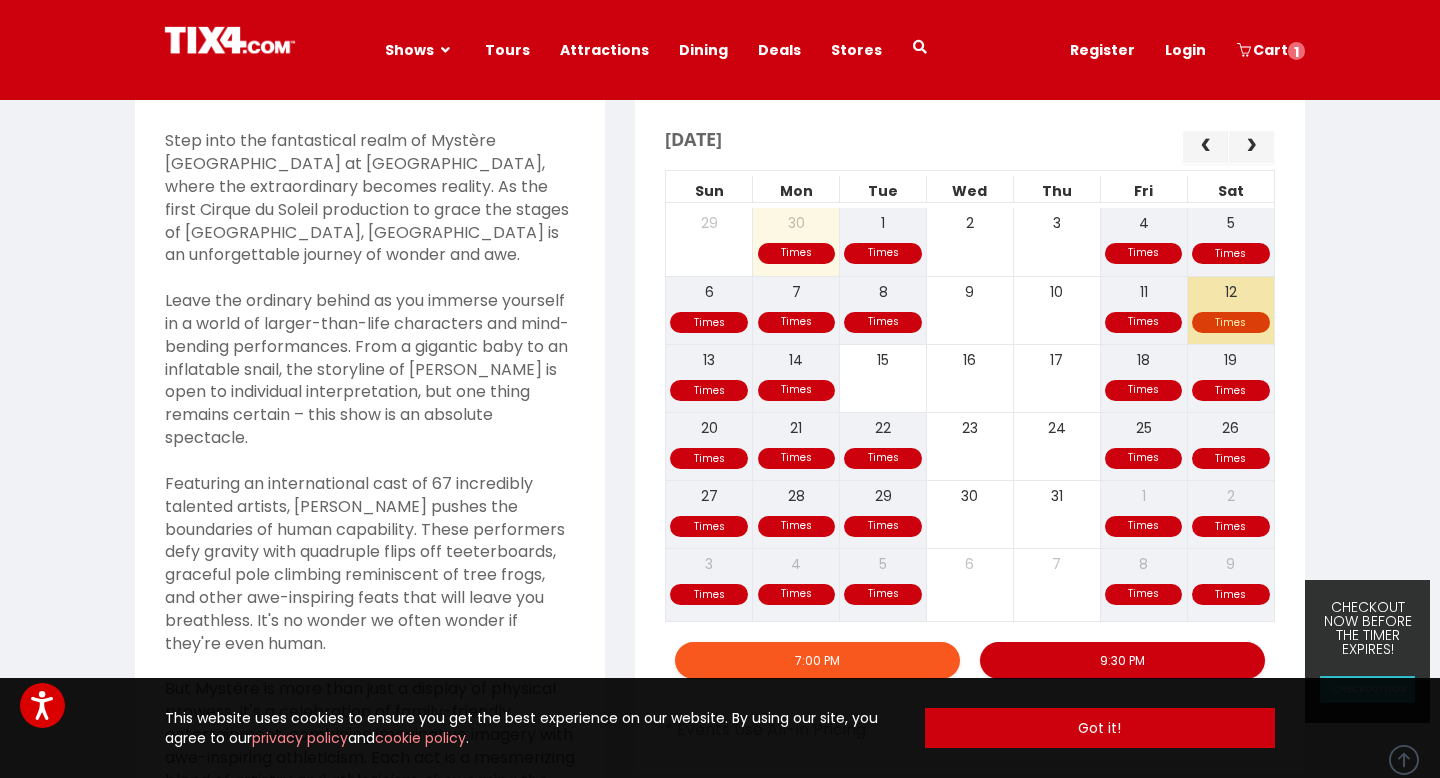 click on "7:00 PM" at bounding box center [817, 660] 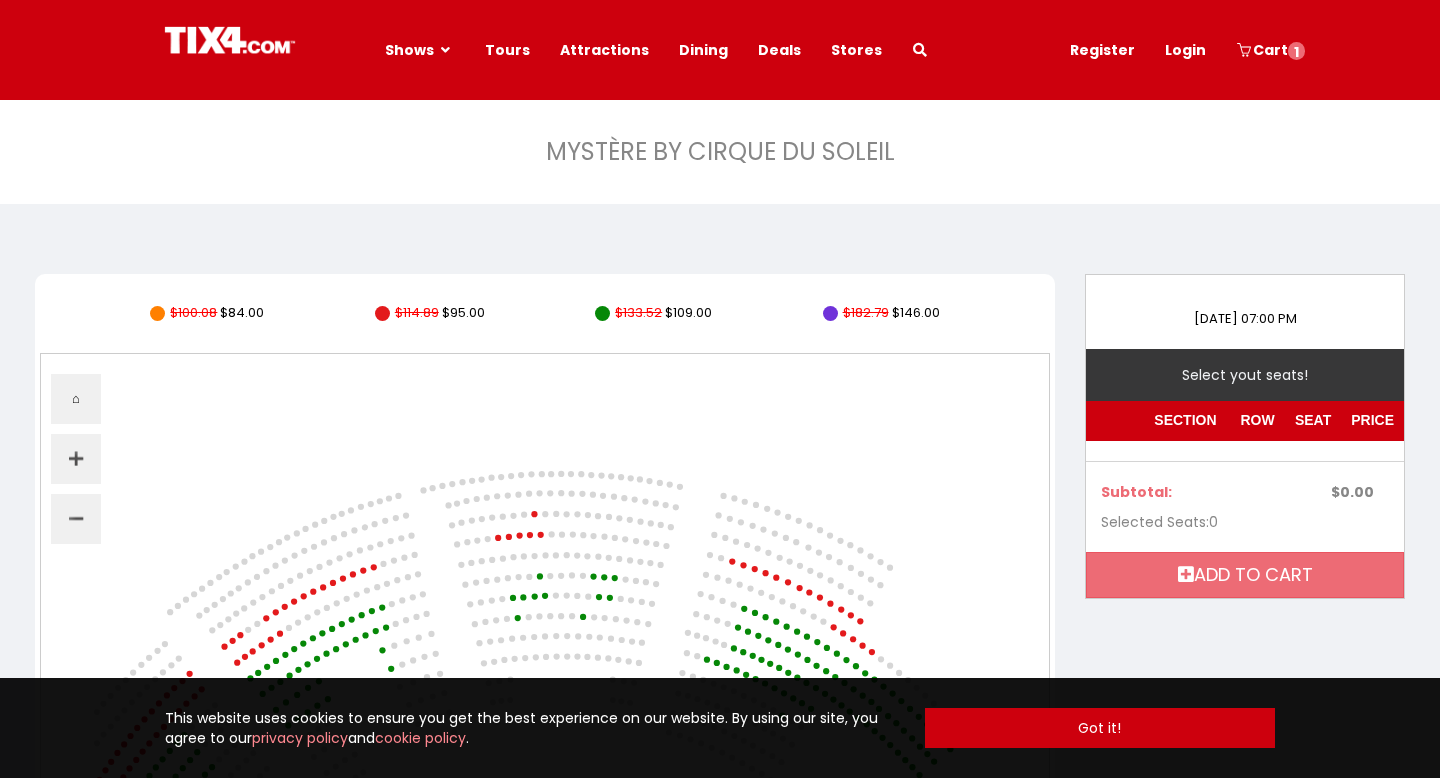 scroll, scrollTop: 0, scrollLeft: 0, axis: both 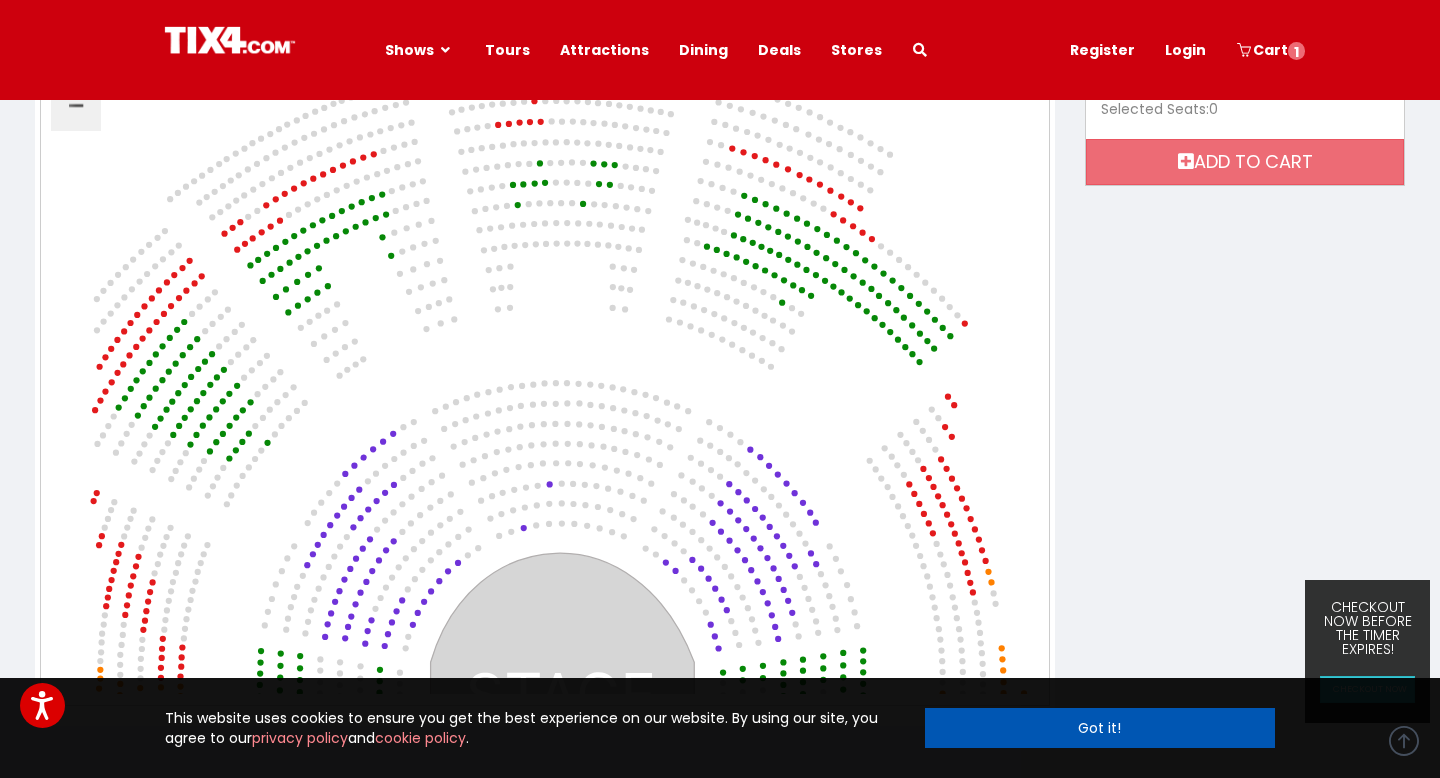 click on "Got it!" at bounding box center (1100, 728) 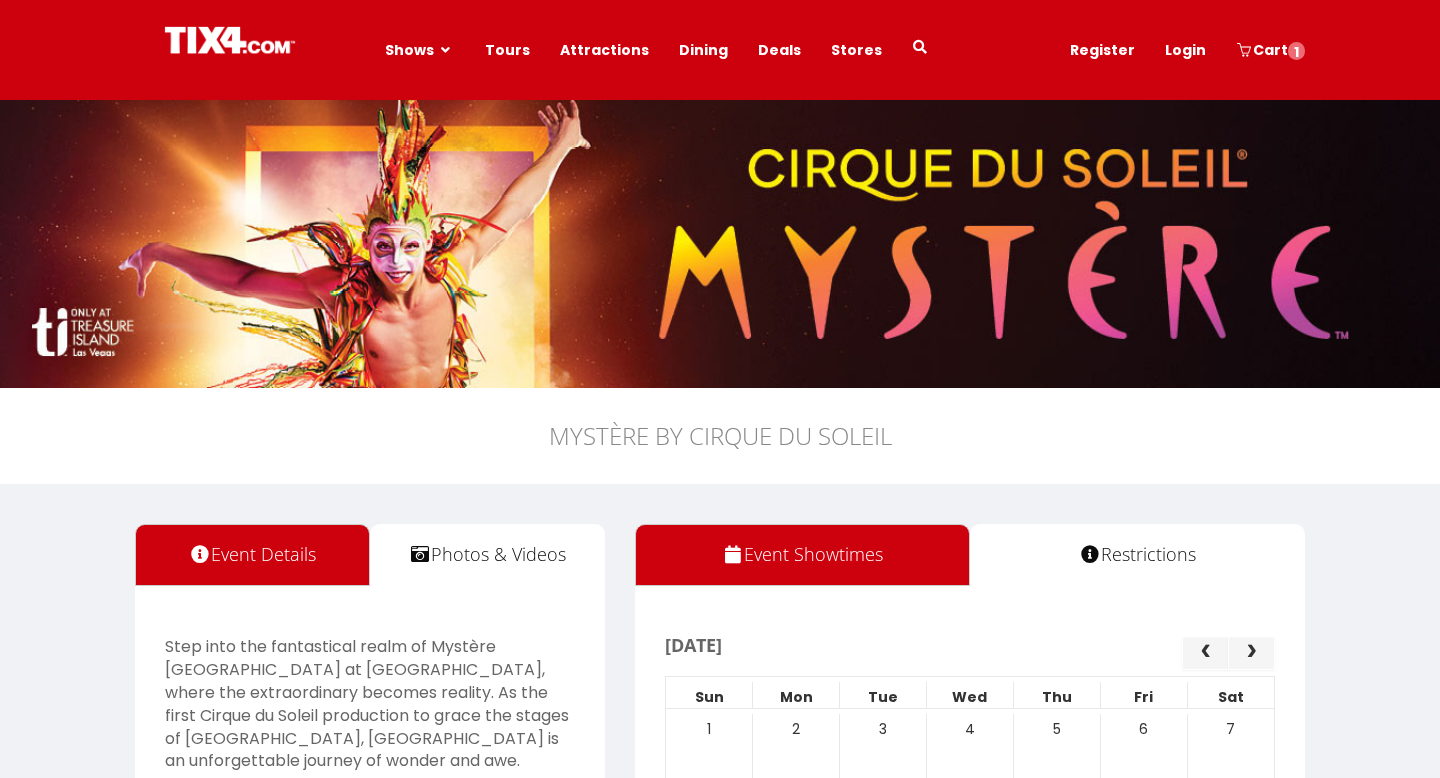 scroll, scrollTop: 506, scrollLeft: 0, axis: vertical 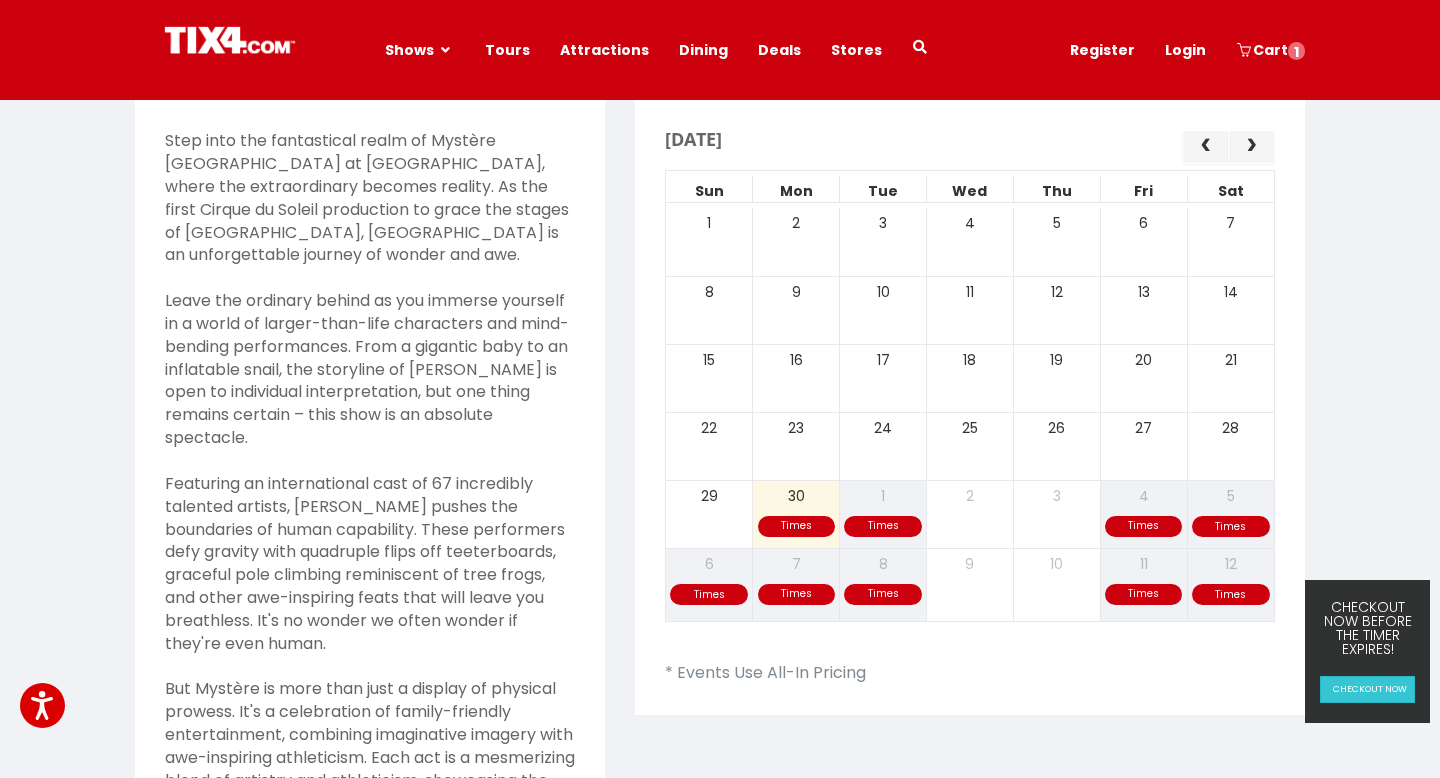 click on "Deals" at bounding box center (779, 50) 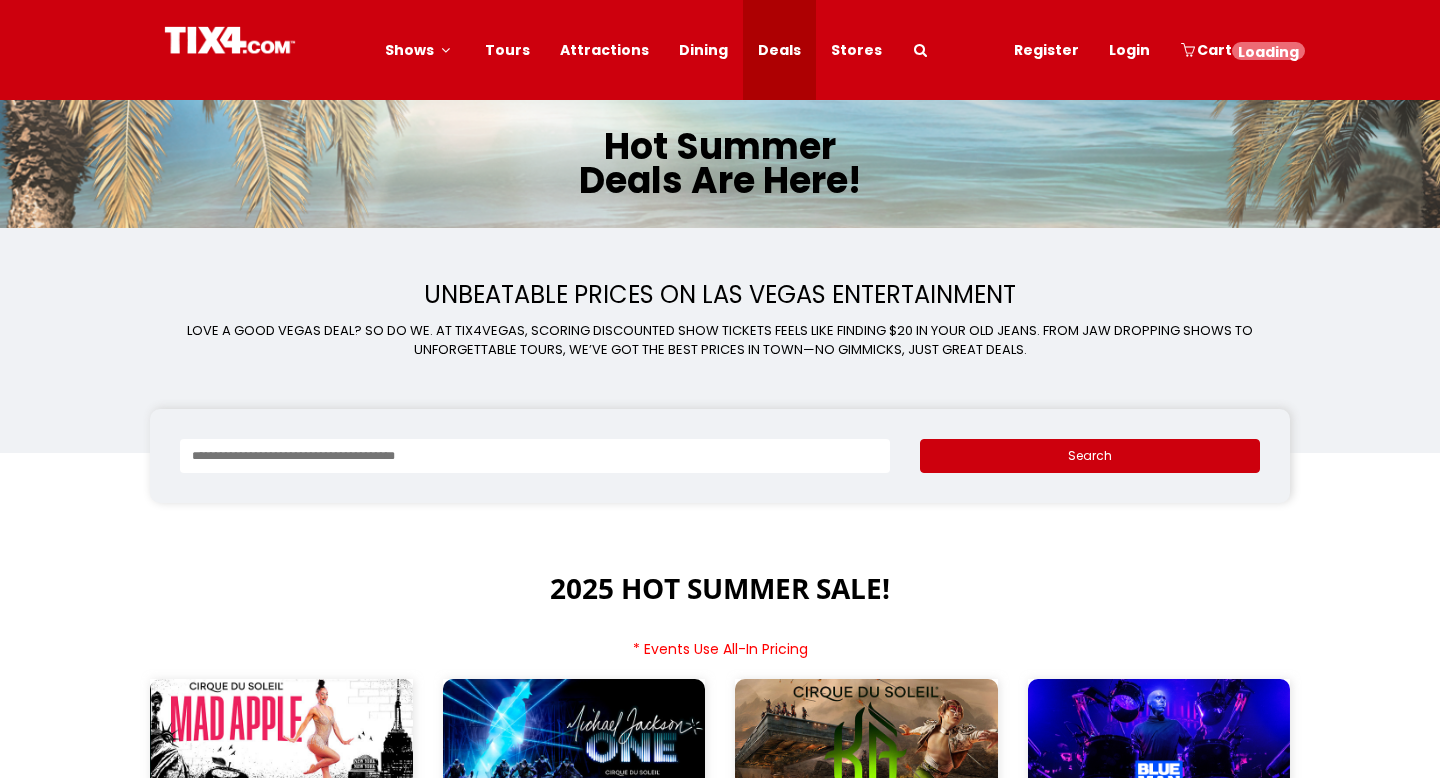scroll, scrollTop: 0, scrollLeft: 0, axis: both 